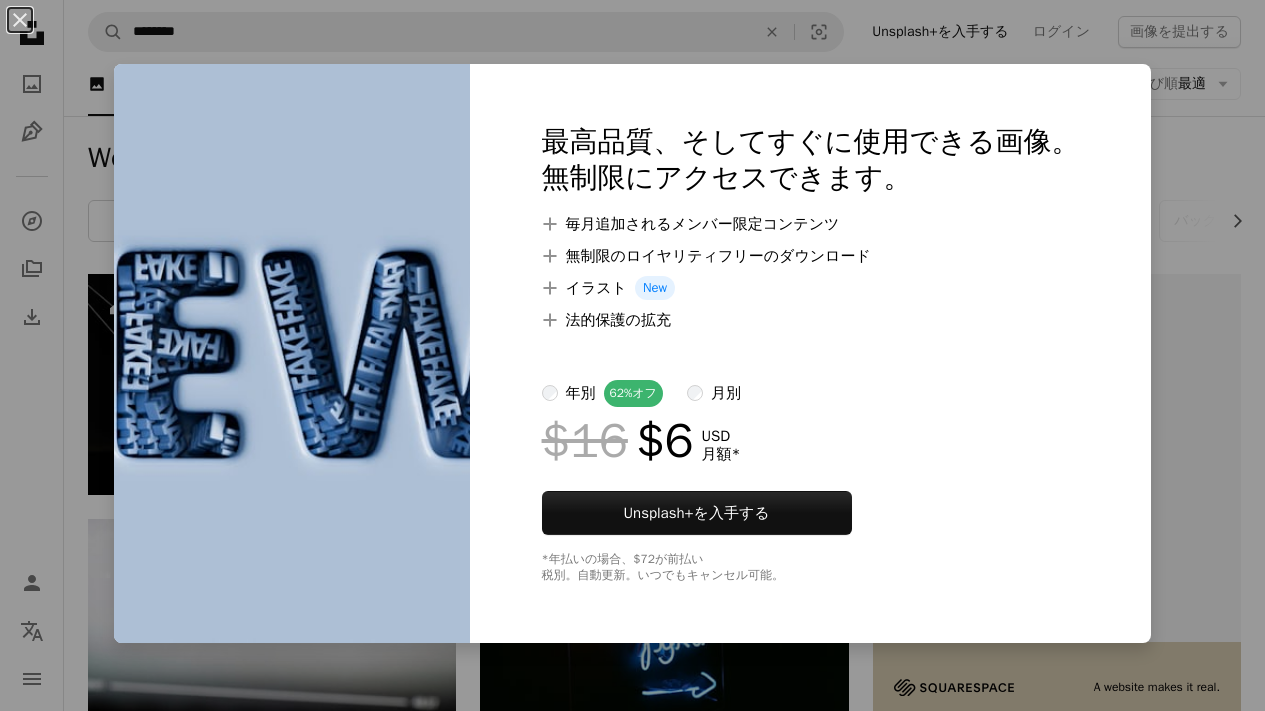 scroll, scrollTop: 1725, scrollLeft: 0, axis: vertical 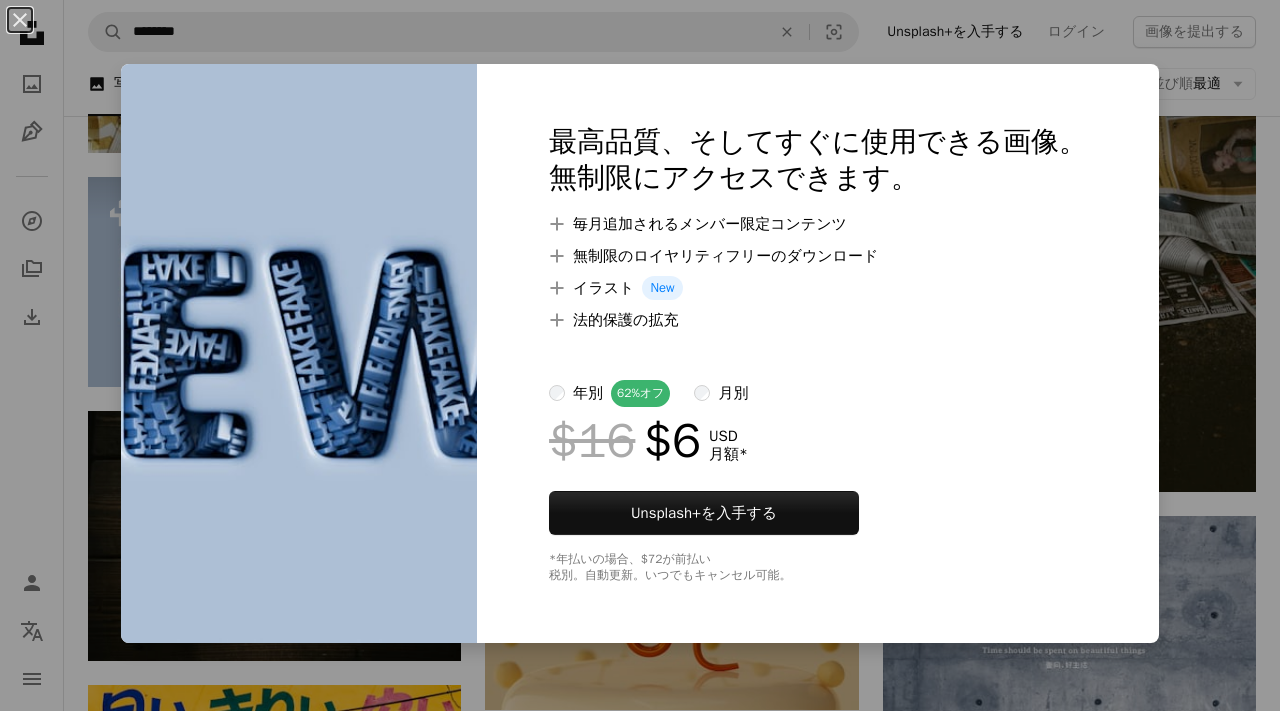 click on "[FIRST] [LAST]" at bounding box center [640, 361] 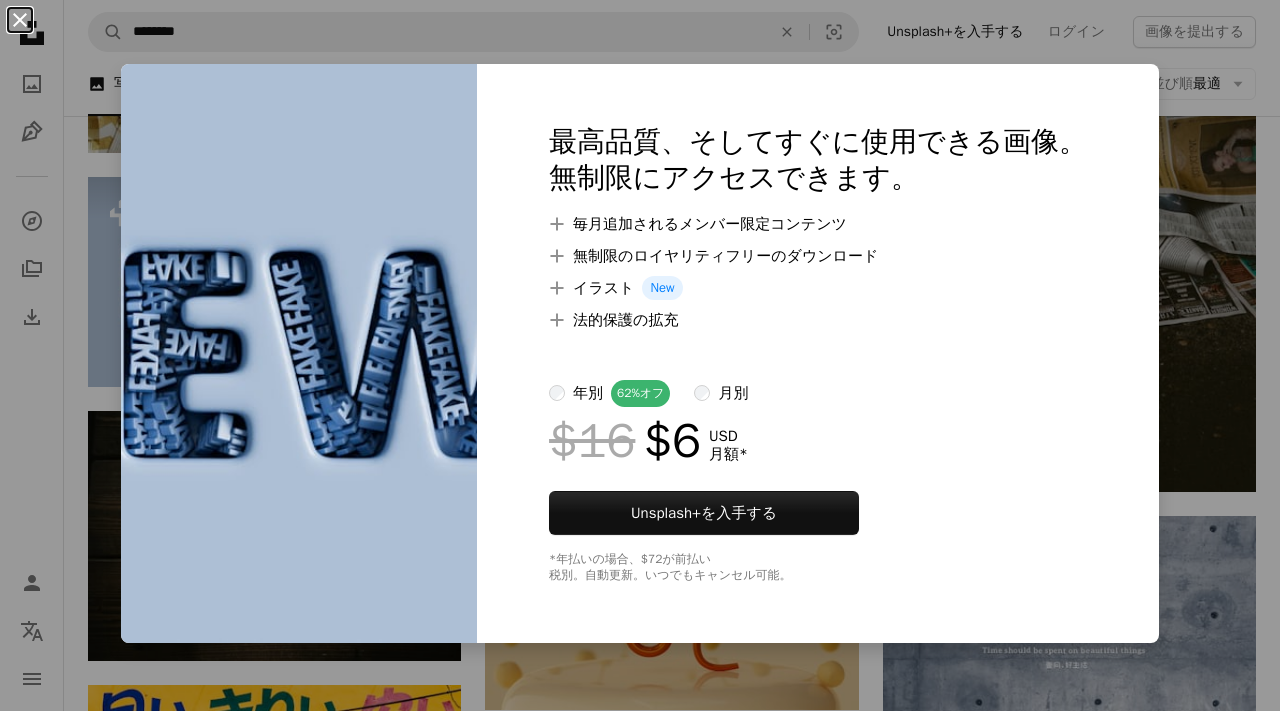 click on "An X shape" at bounding box center [20, 20] 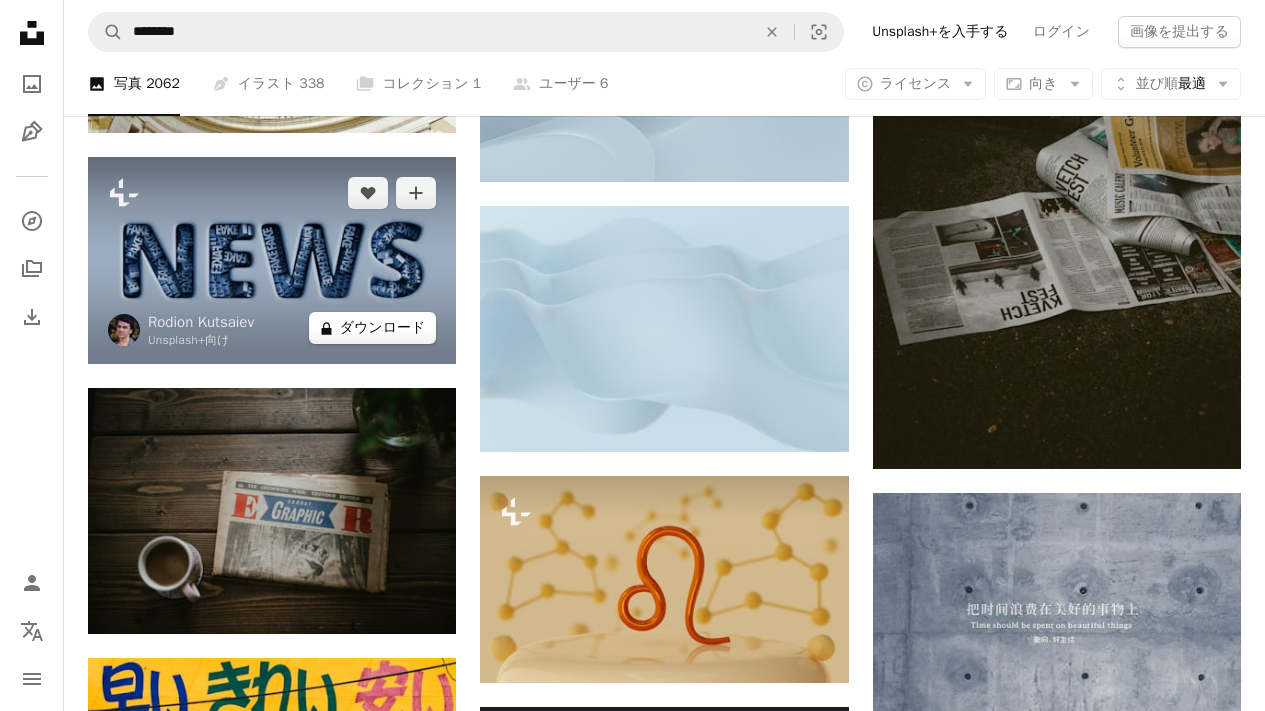 click on "A lock   ダウンロード" at bounding box center [373, 328] 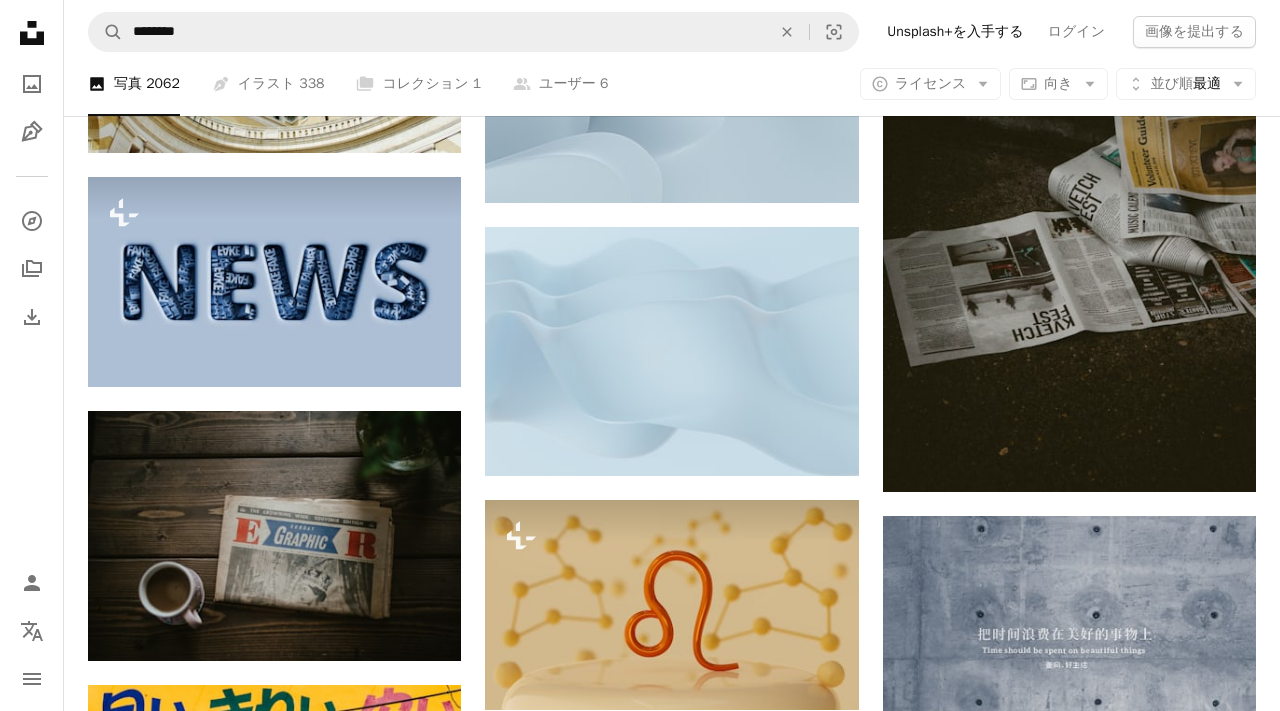 click on "An X shape" at bounding box center [20, 20] 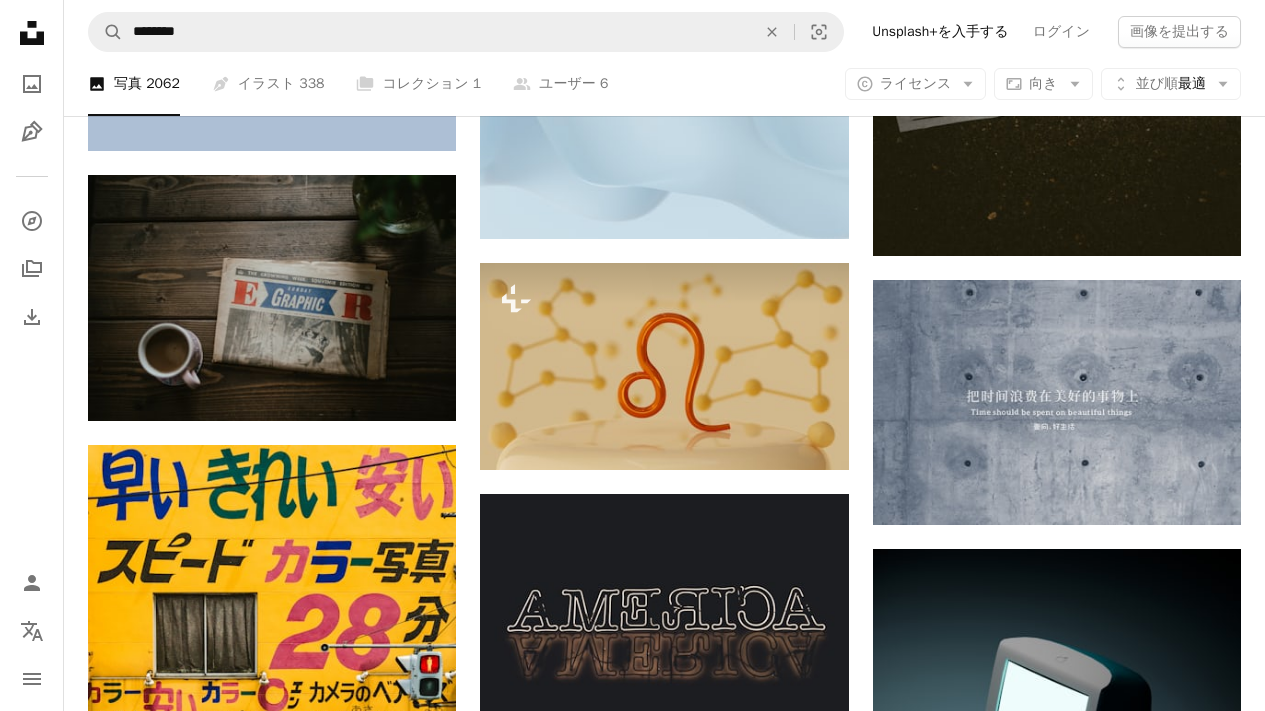 scroll, scrollTop: 2170, scrollLeft: 0, axis: vertical 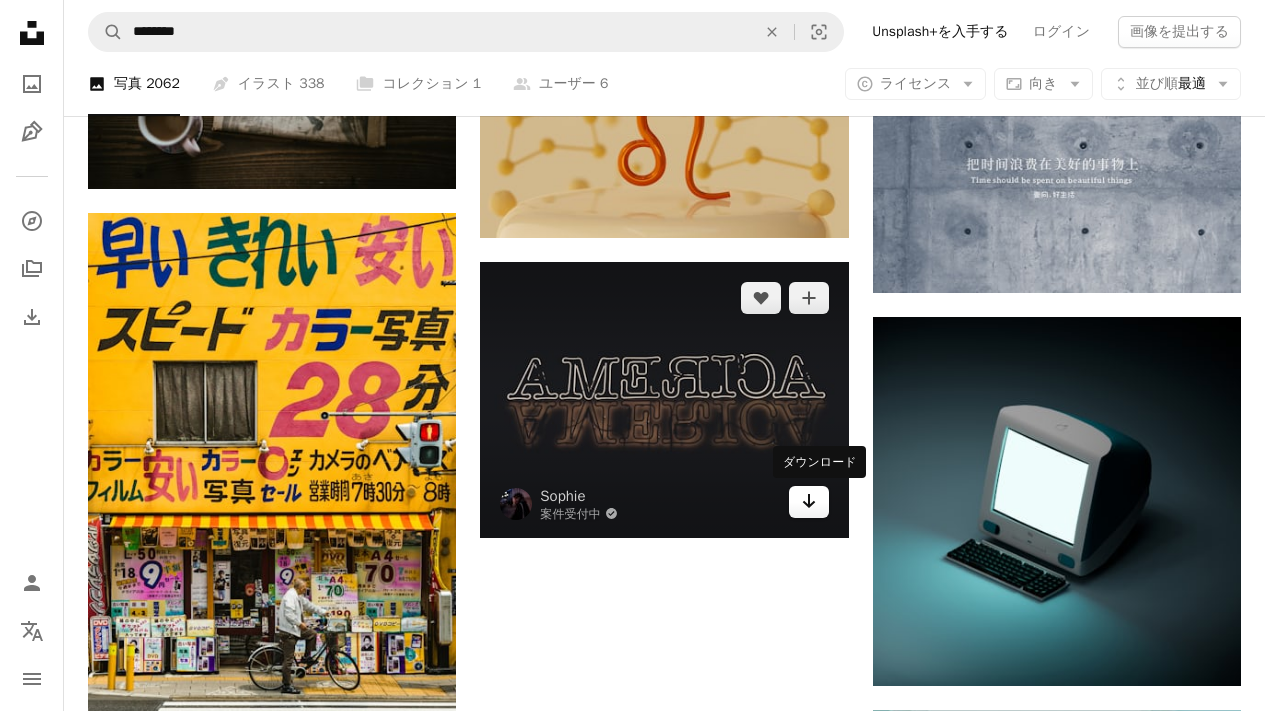 click on "Arrow pointing down" at bounding box center (809, 502) 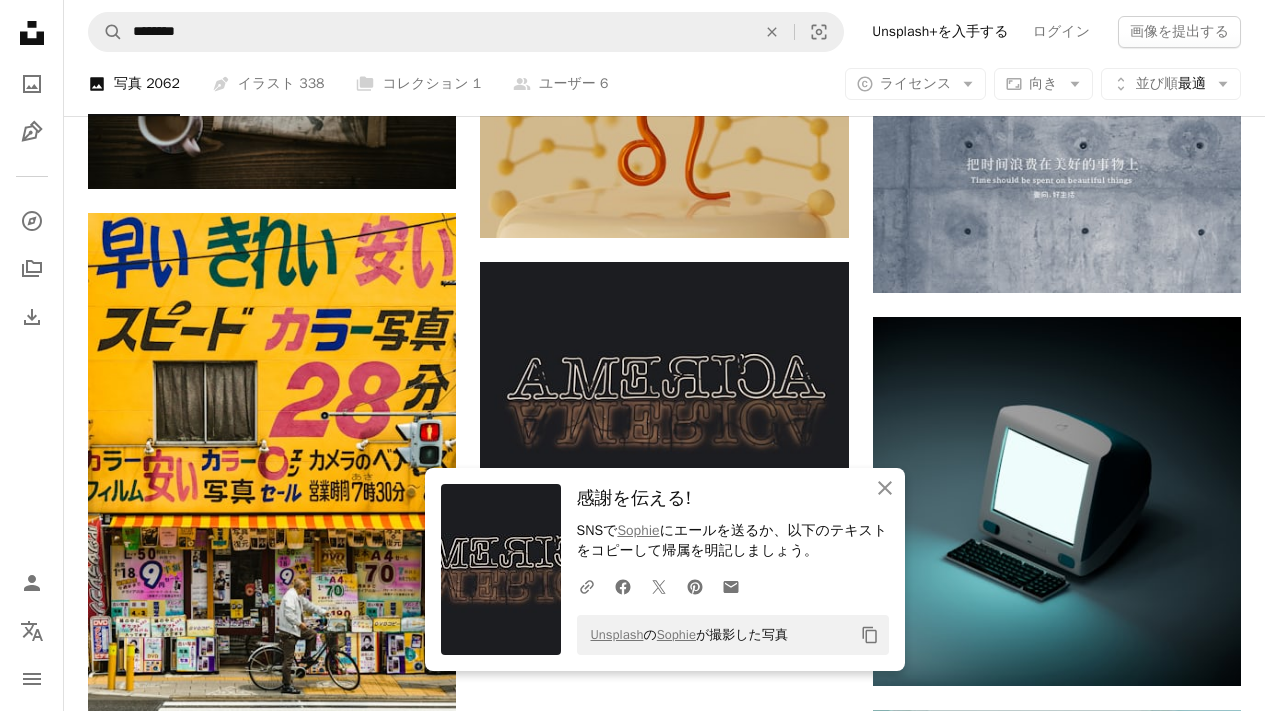 click 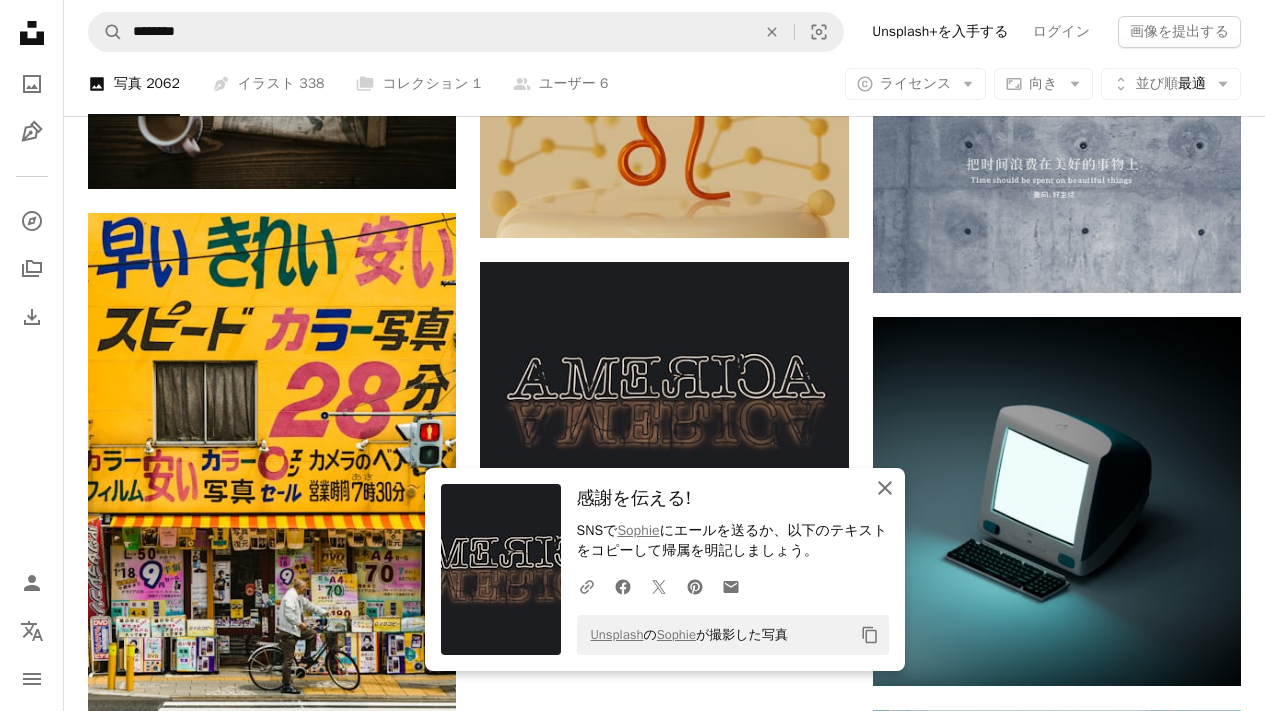 click 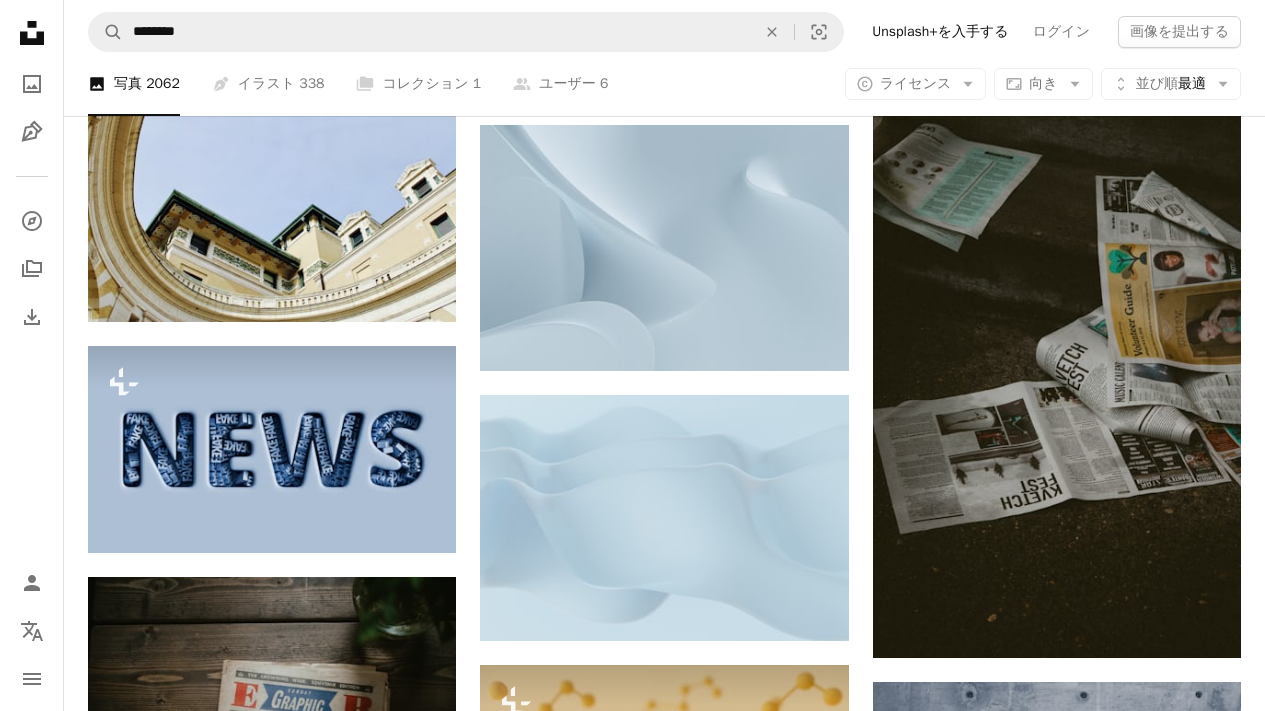 scroll, scrollTop: 1500, scrollLeft: 0, axis: vertical 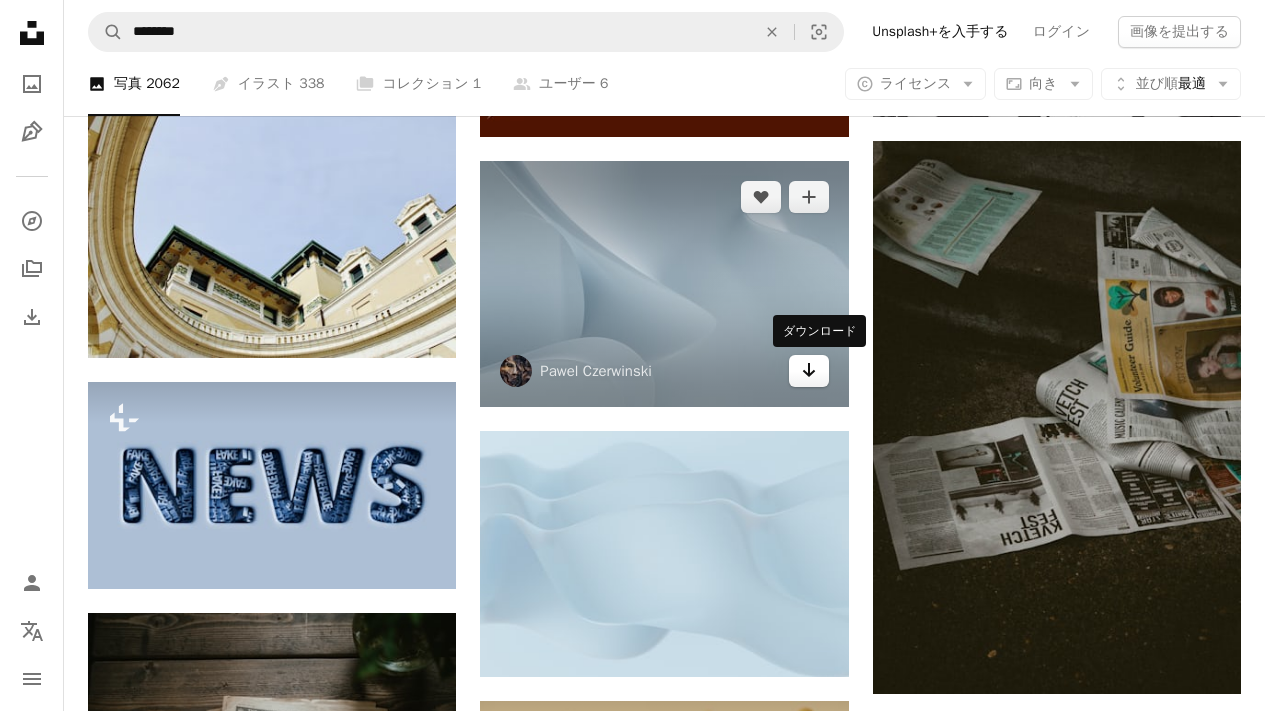 click on "Arrow pointing down" 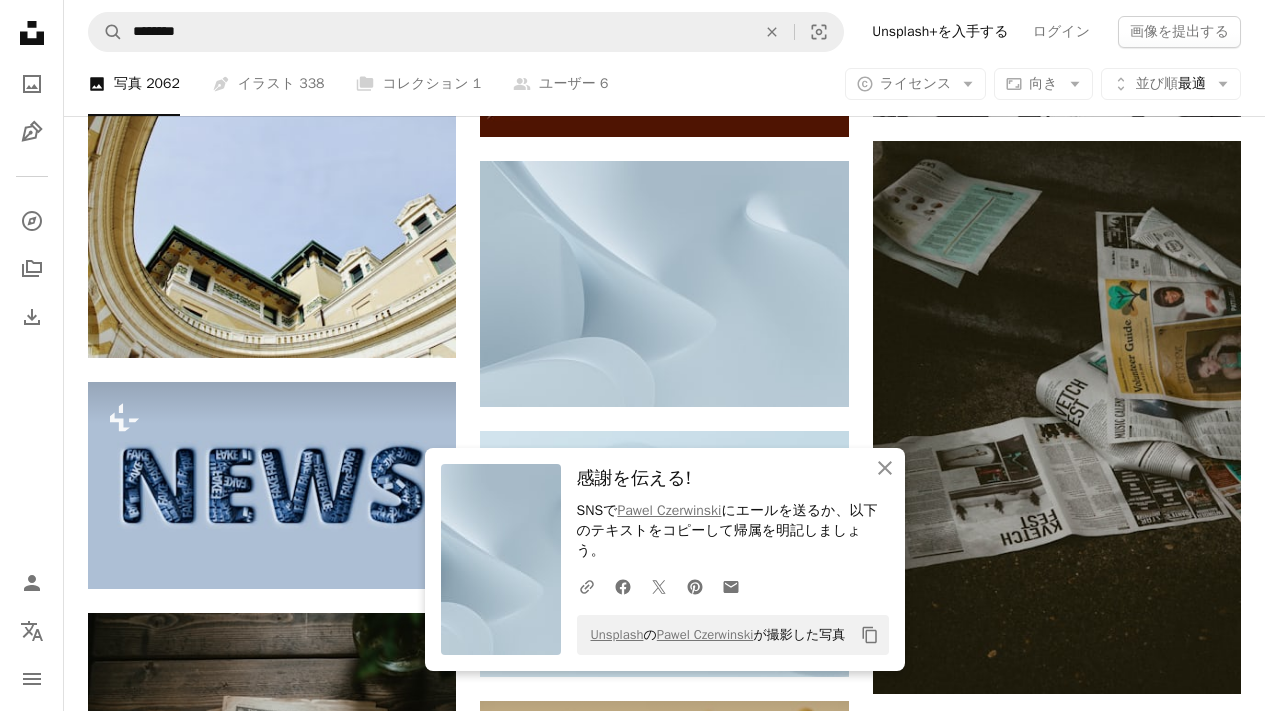 click on "Copy content" 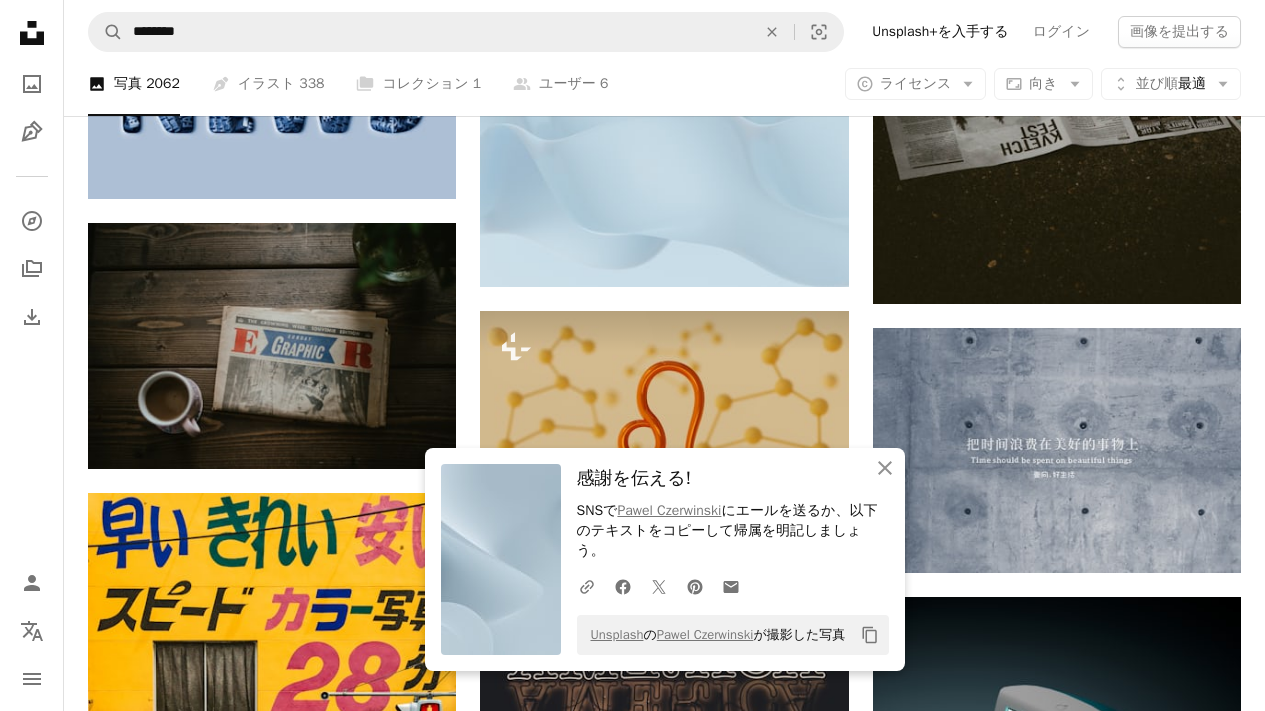 scroll, scrollTop: 1756, scrollLeft: 0, axis: vertical 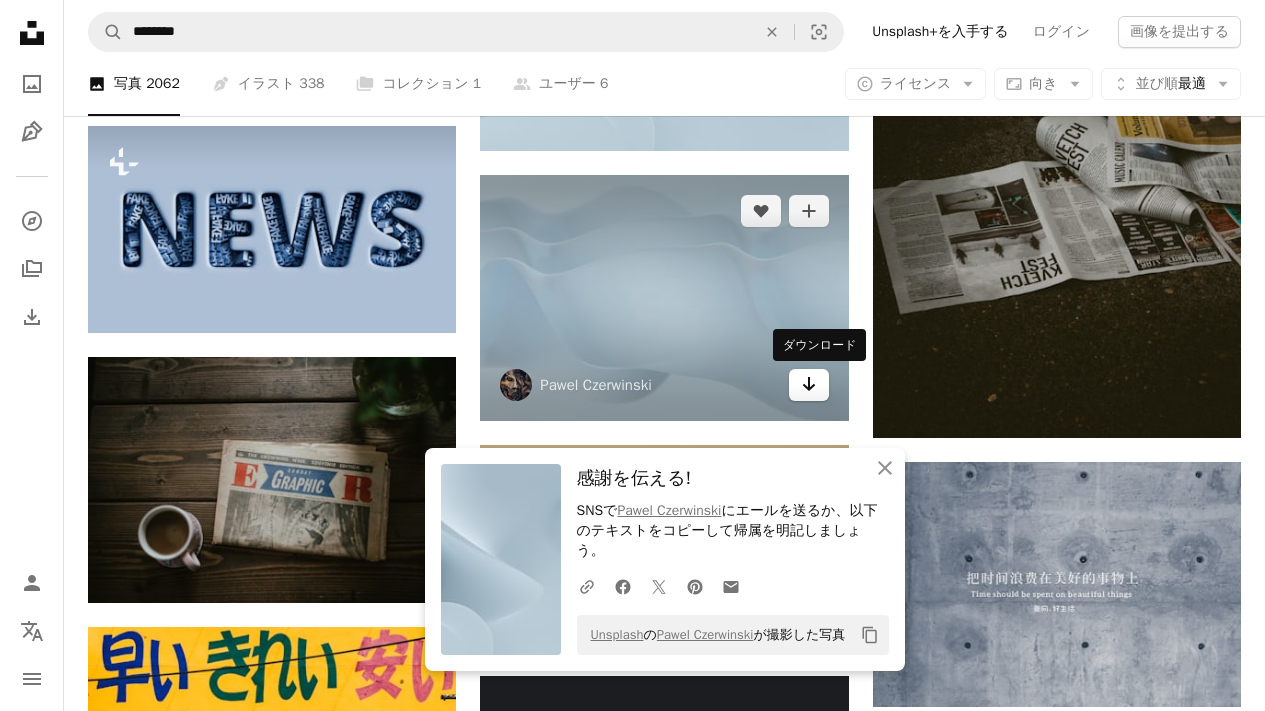 click 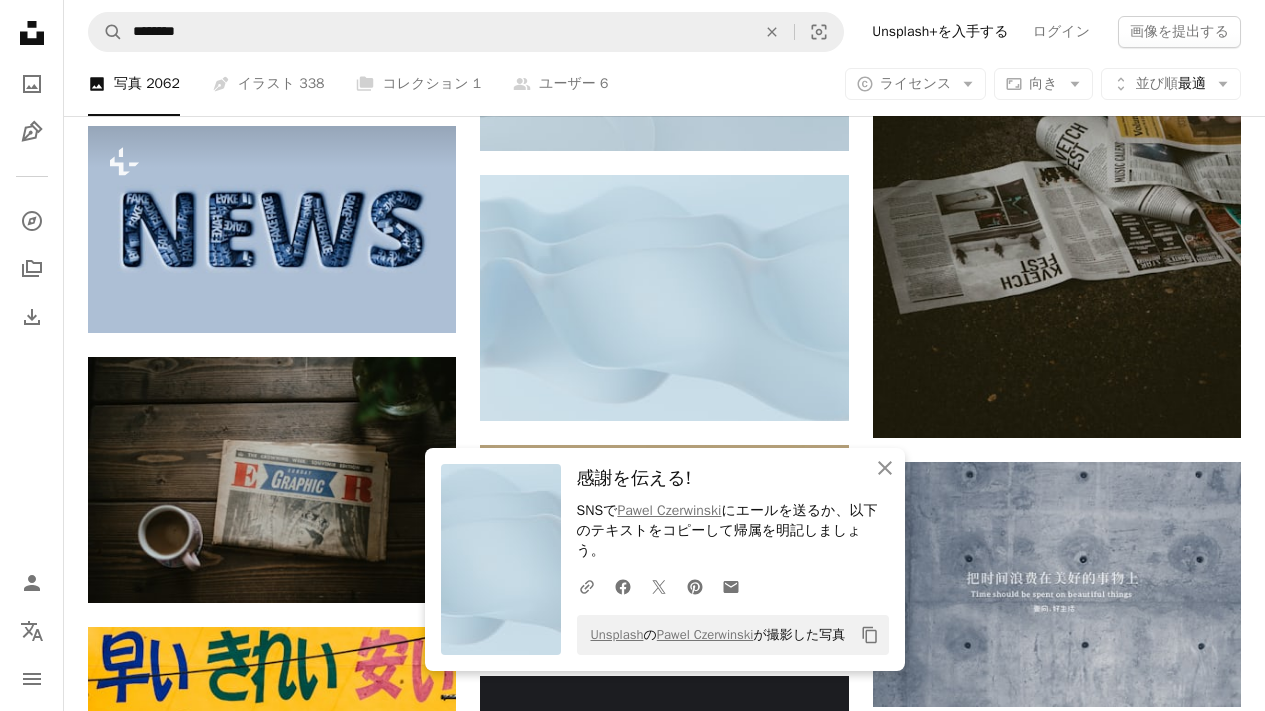 click 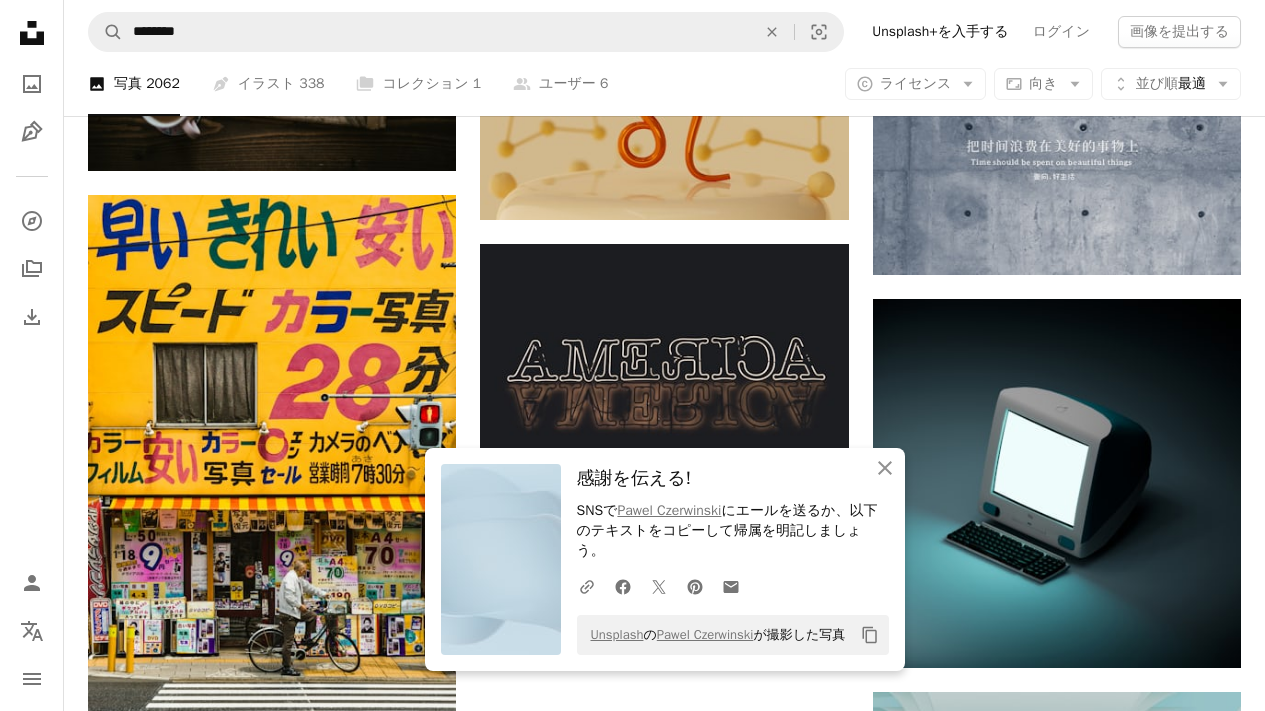 scroll, scrollTop: 2054, scrollLeft: 0, axis: vertical 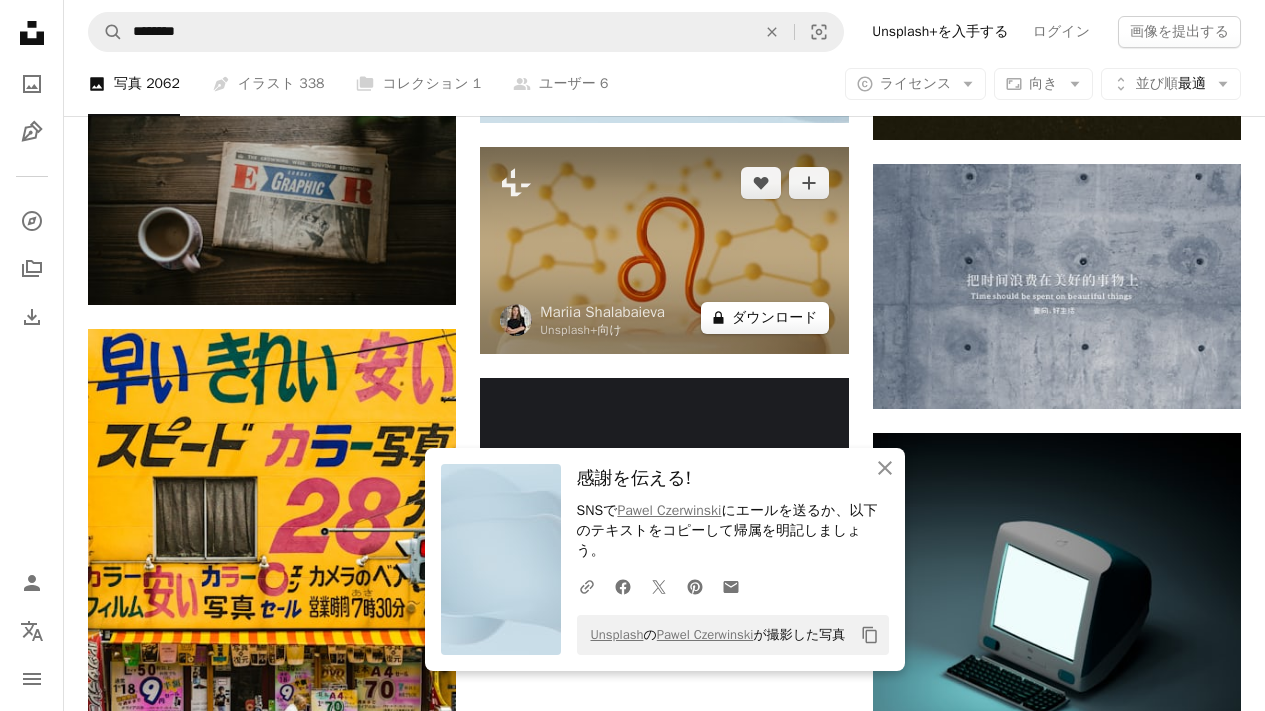 click on "A lock   ダウンロード" at bounding box center (765, 318) 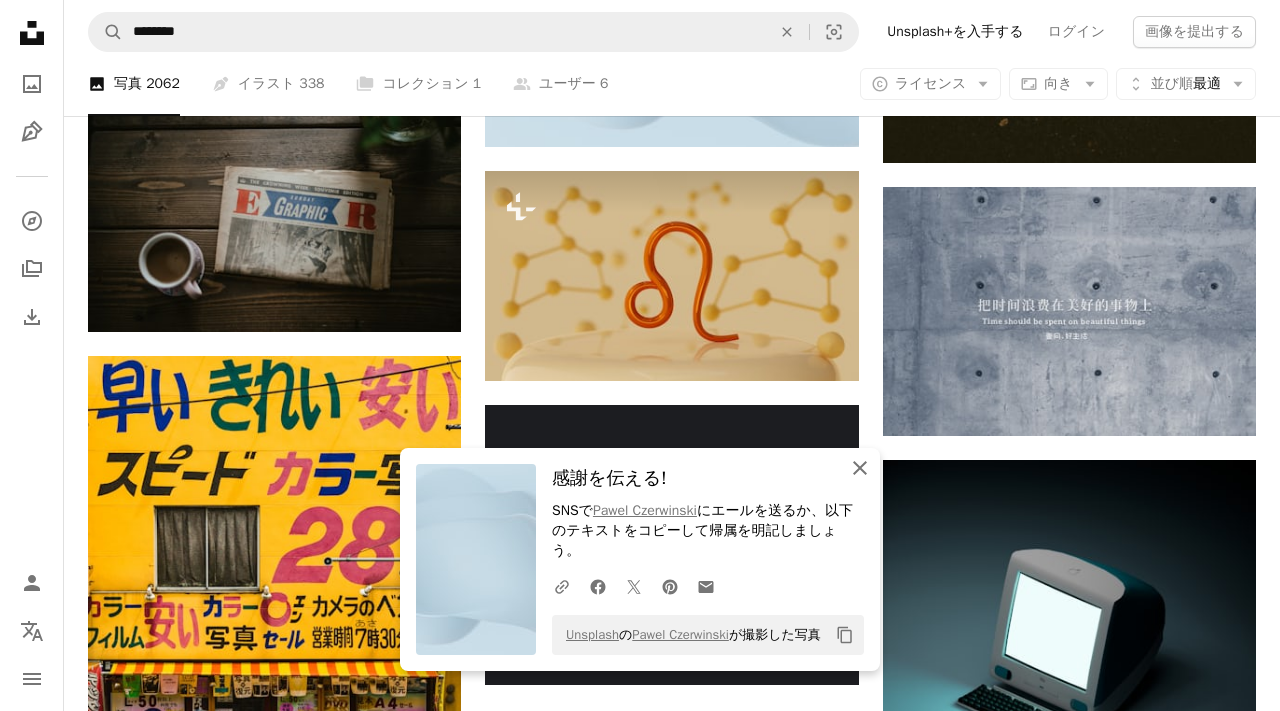 click 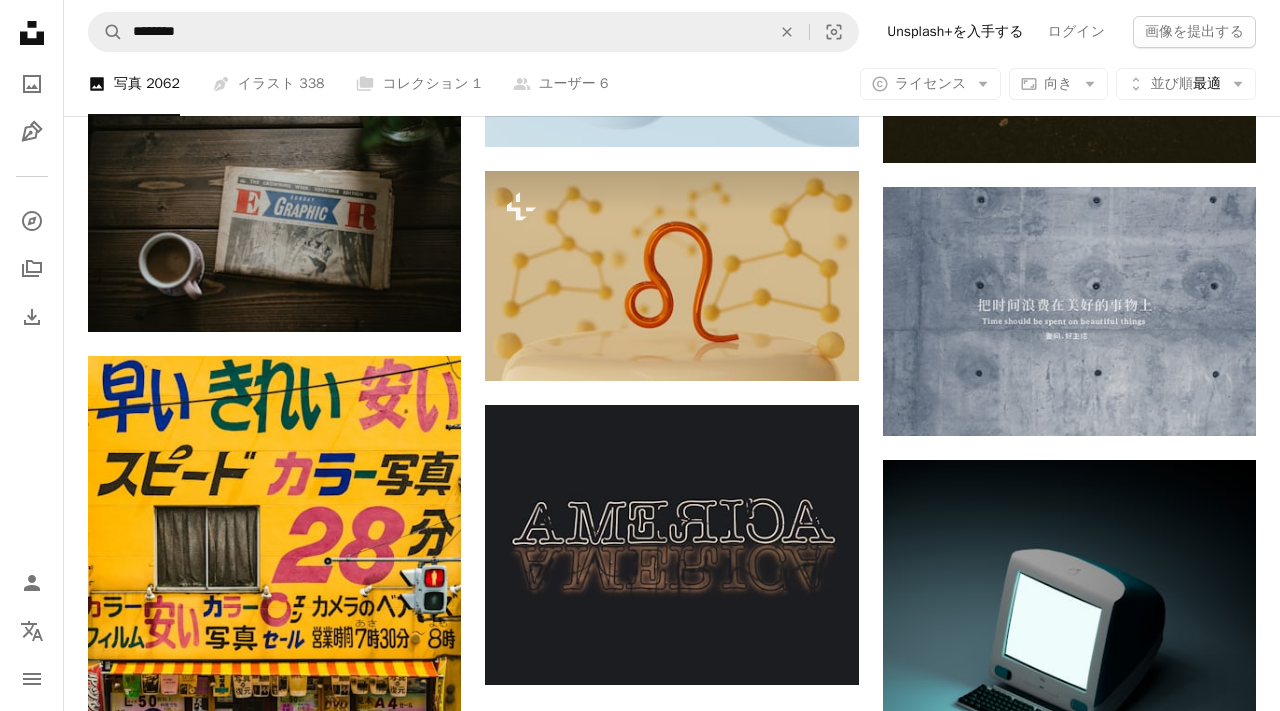 click on "[FIRST] [LAST]" at bounding box center (640, 32) 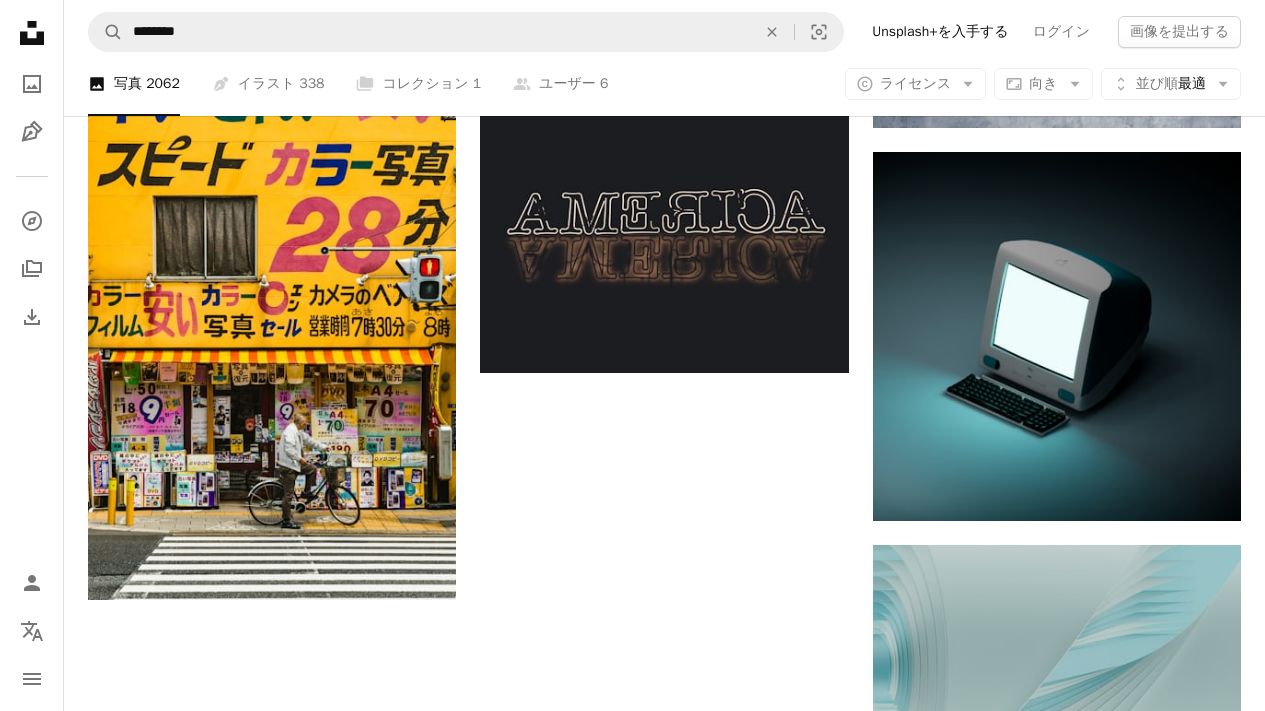 scroll, scrollTop: 2164, scrollLeft: 0, axis: vertical 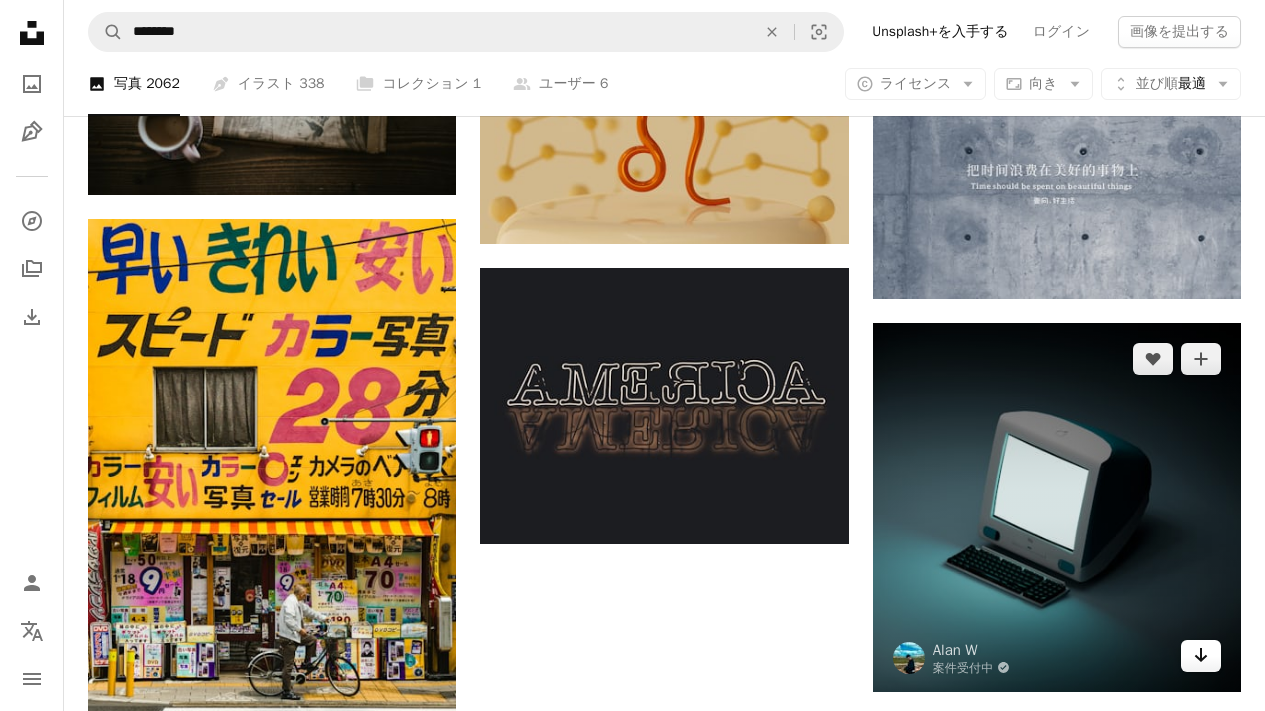 click on "Arrow pointing down" 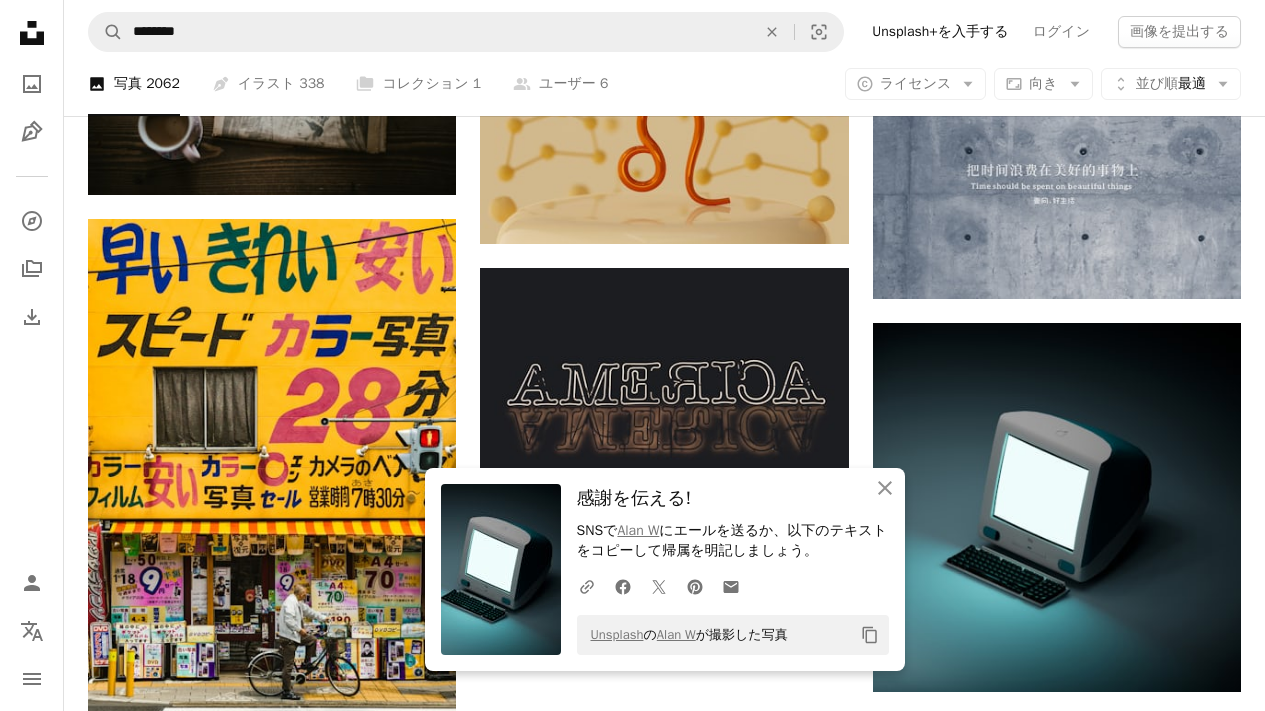 click on "Copy content" 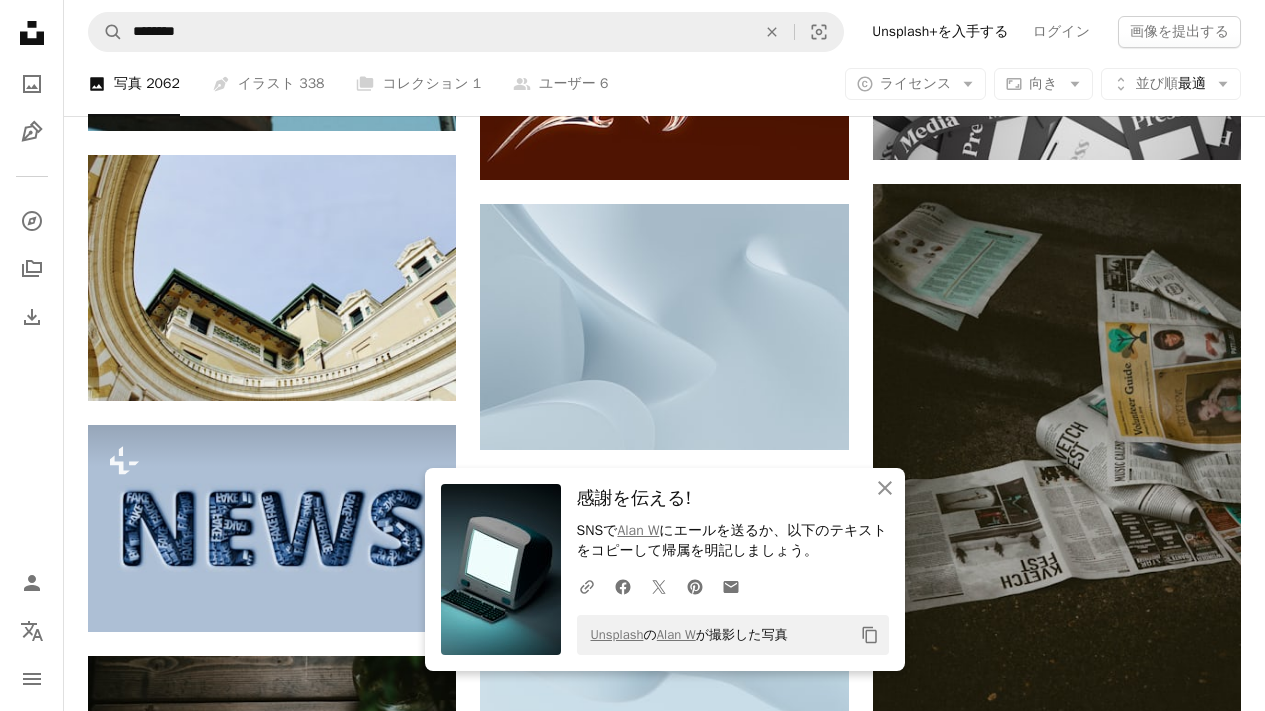 scroll, scrollTop: 1140, scrollLeft: 0, axis: vertical 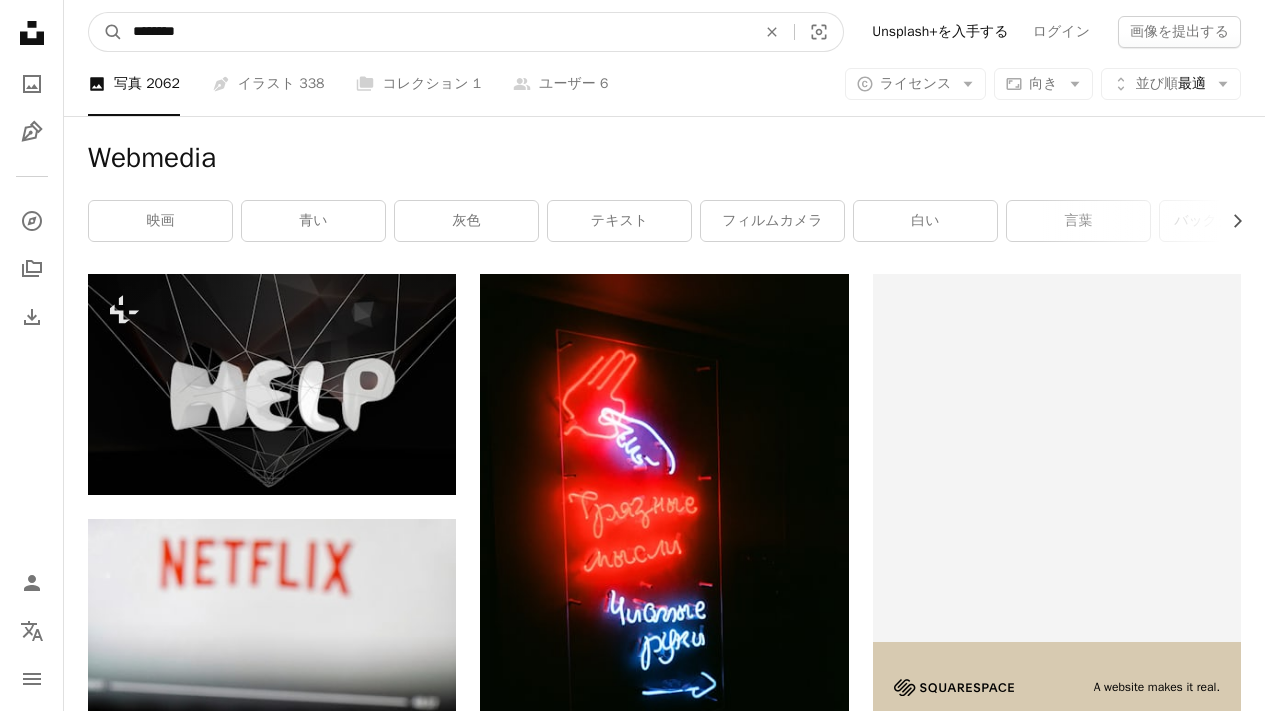 click on "********" at bounding box center (436, 32) 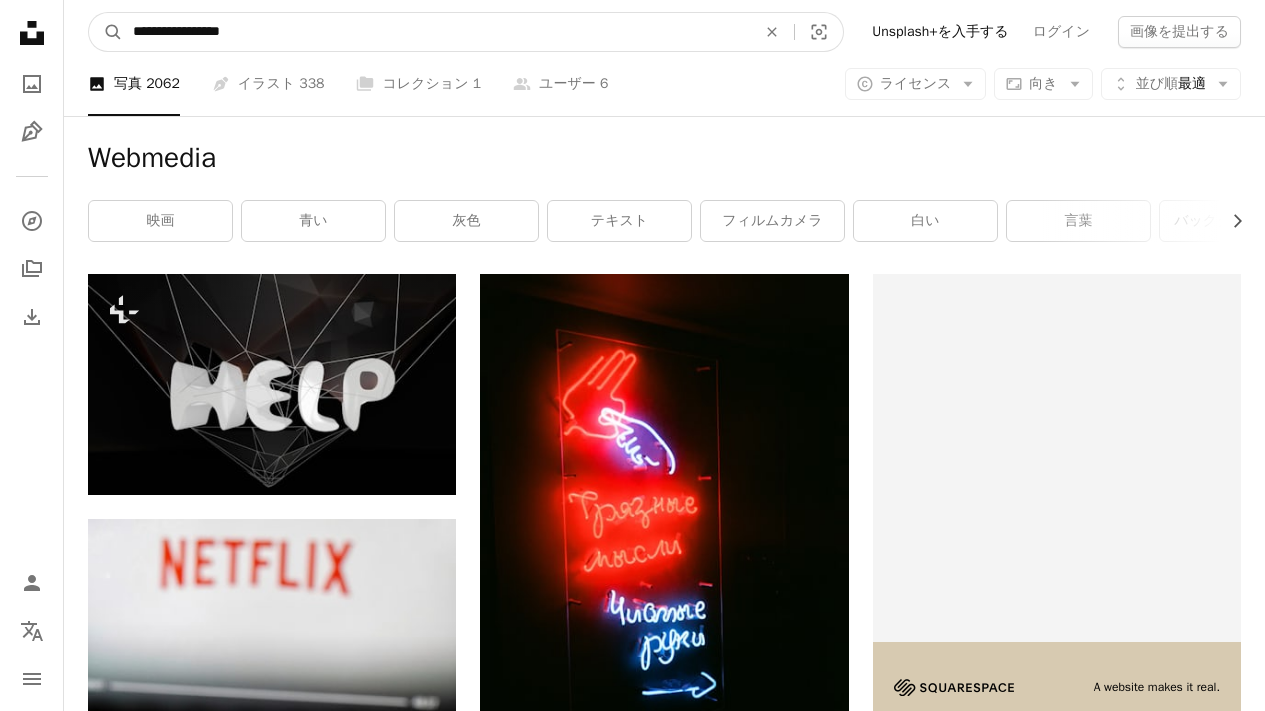 type on "**********" 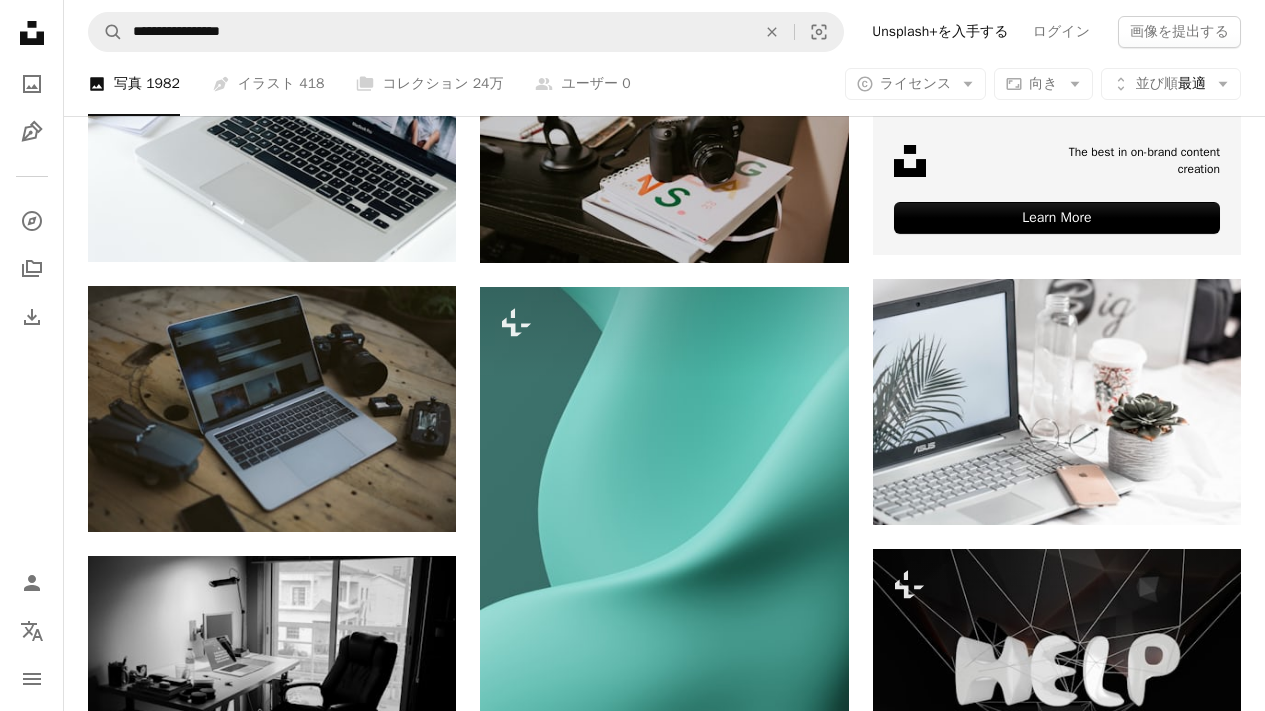 scroll, scrollTop: 603, scrollLeft: 0, axis: vertical 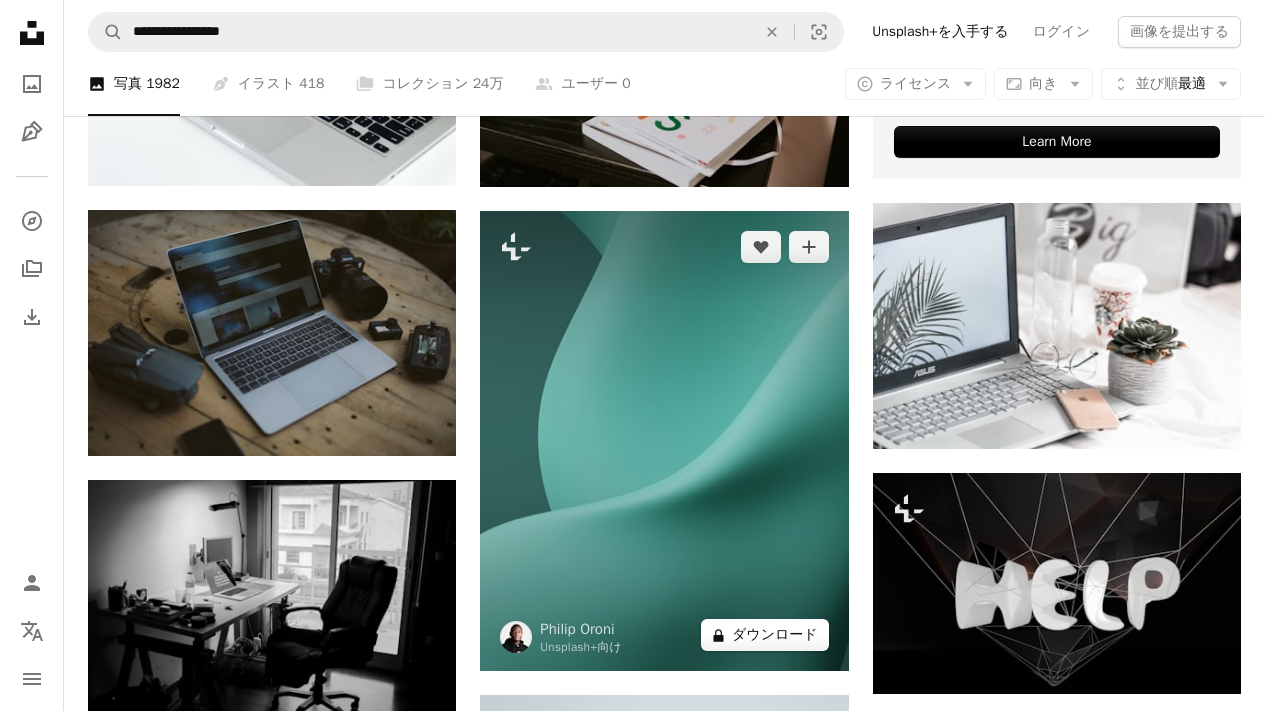 click on "A lock   ダウンロード" at bounding box center [765, 635] 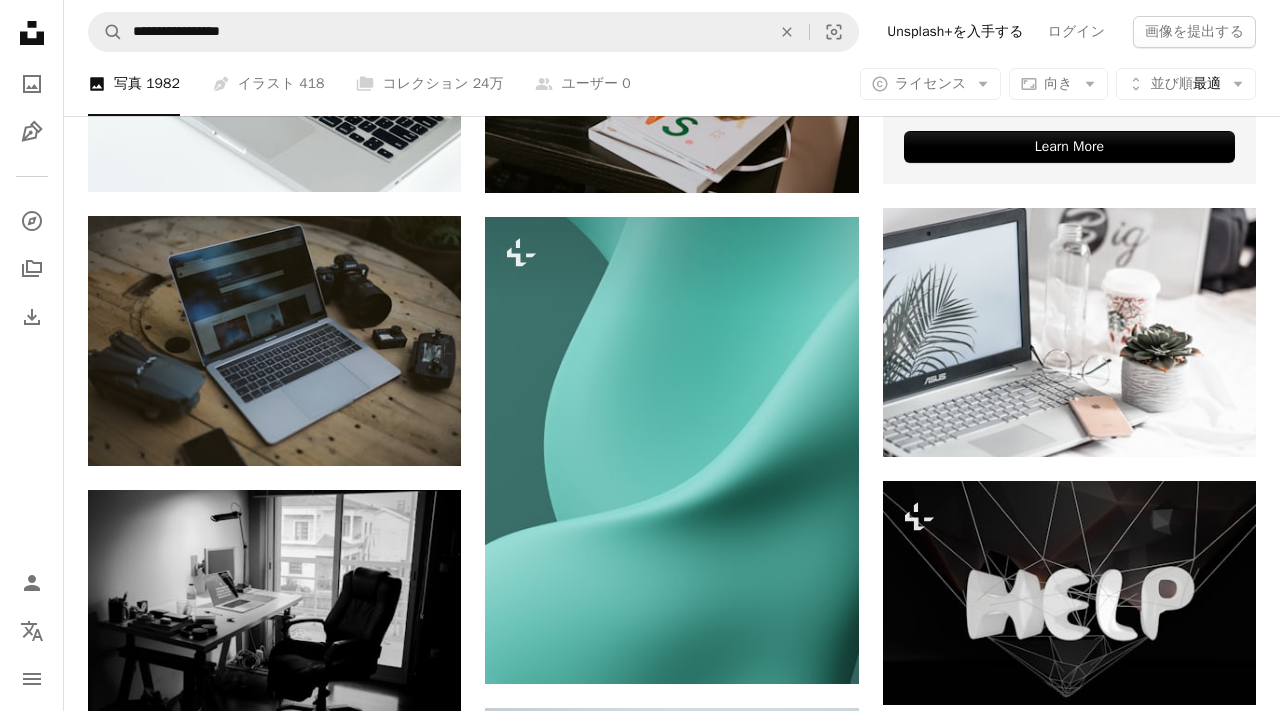 click on "An X shape" at bounding box center [20, 20] 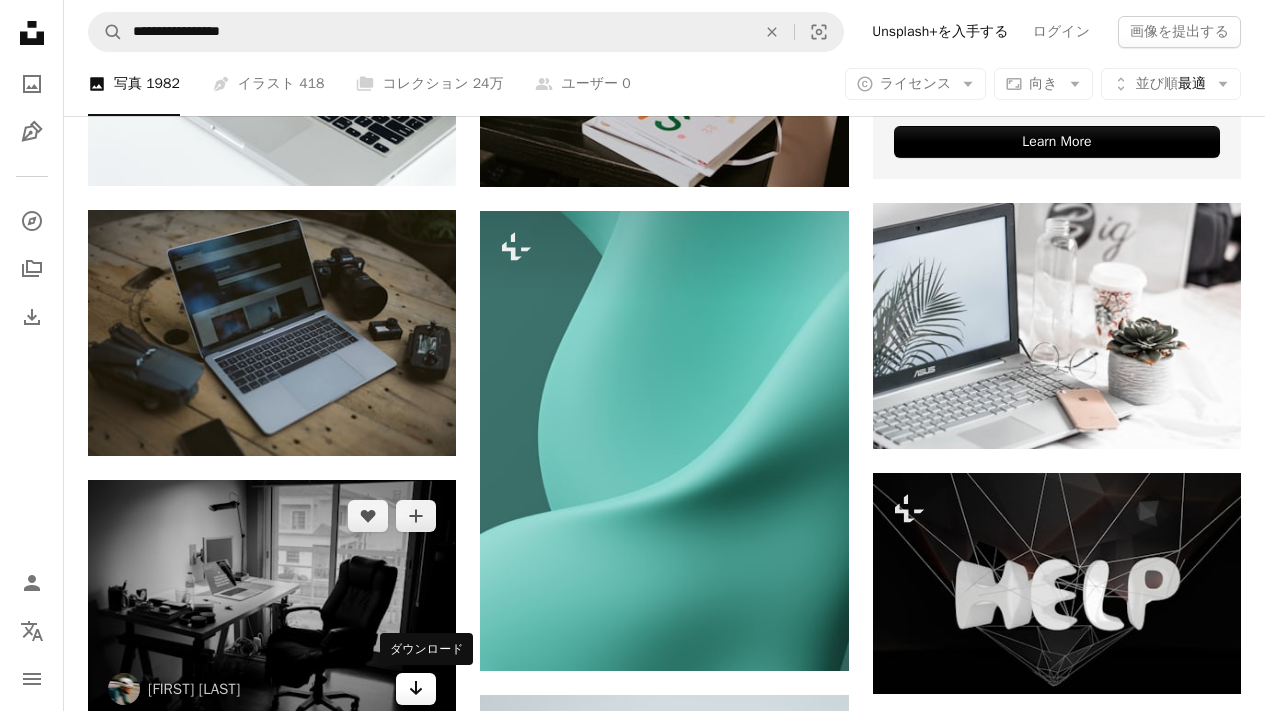 click on "Arrow pointing down" 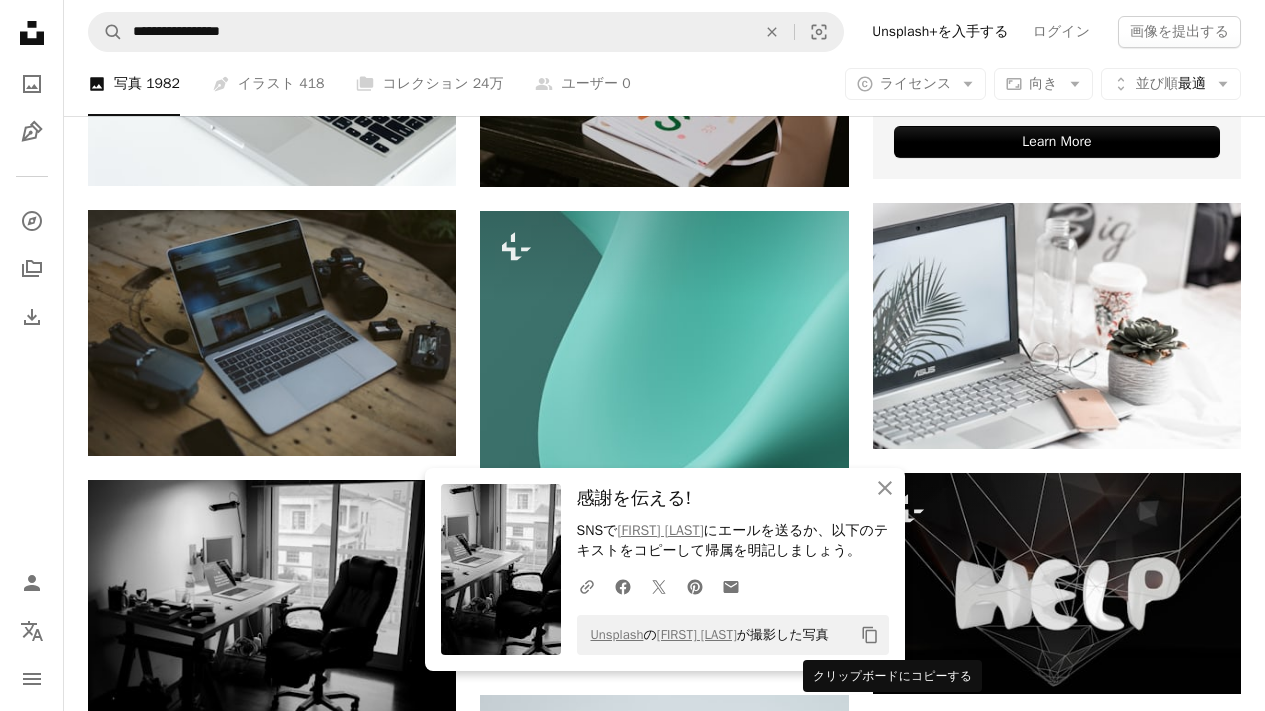 click 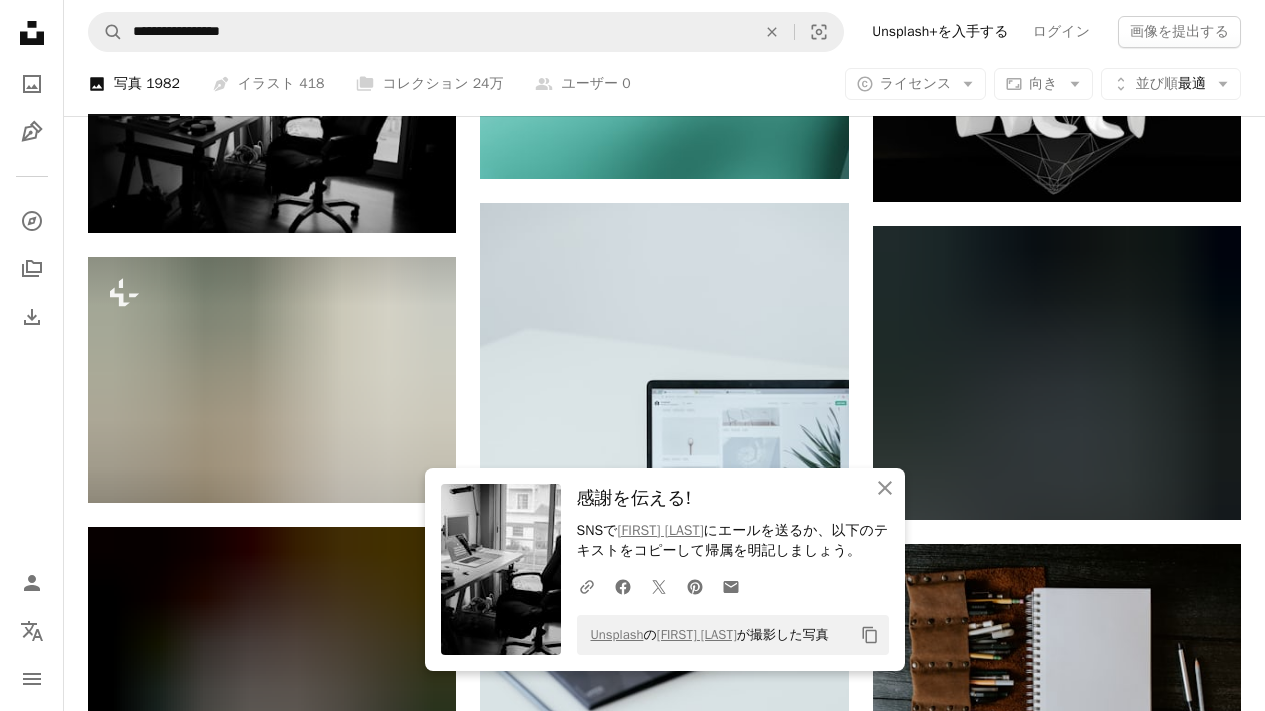 scroll, scrollTop: 1124, scrollLeft: 0, axis: vertical 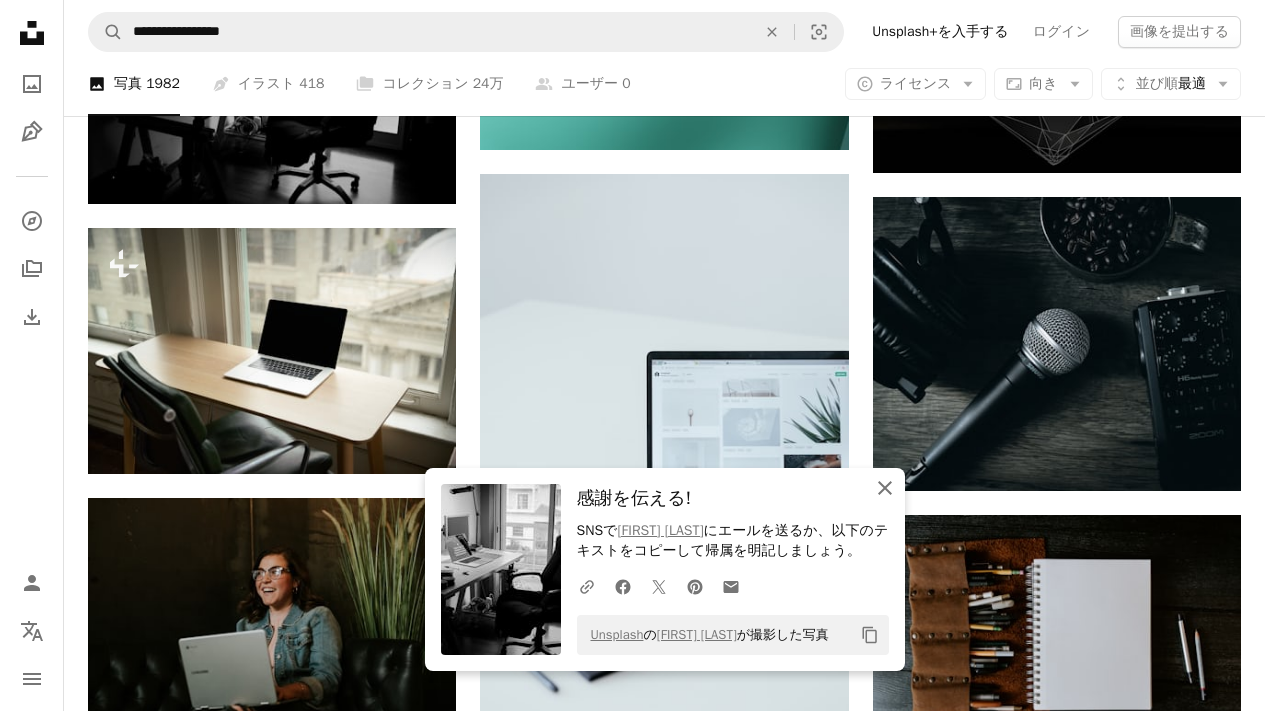 click 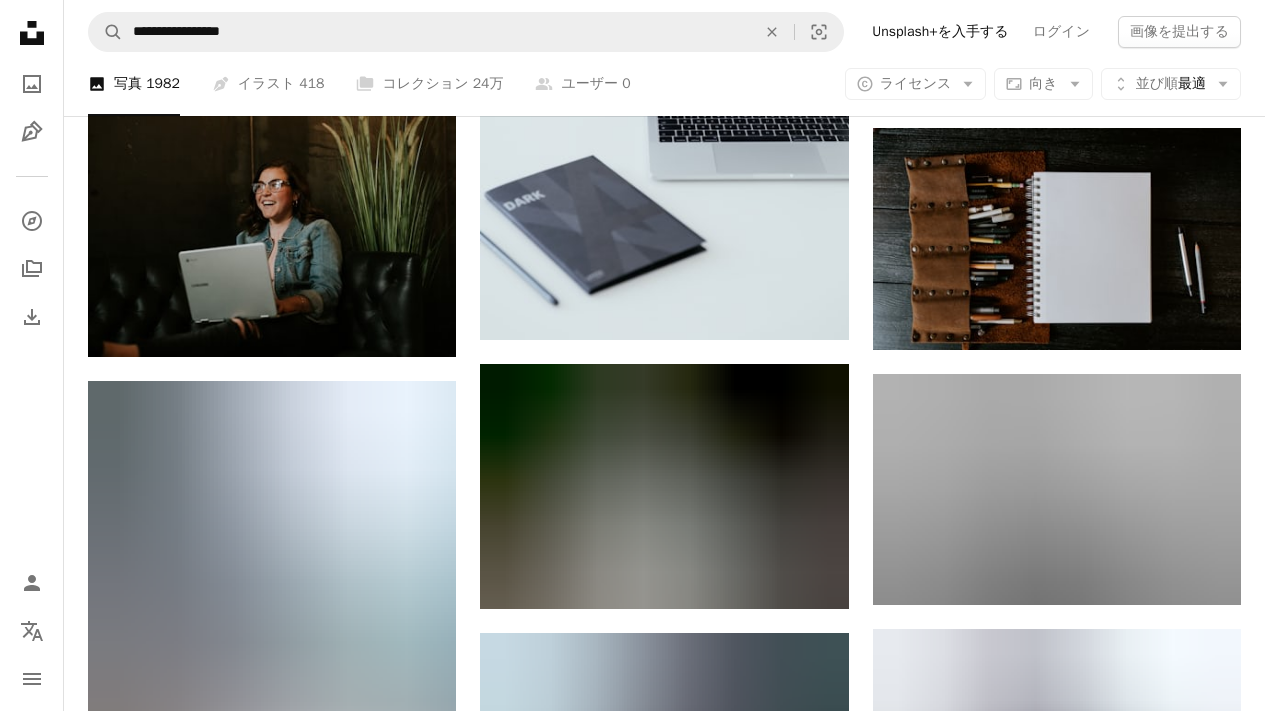 scroll, scrollTop: 1733, scrollLeft: 0, axis: vertical 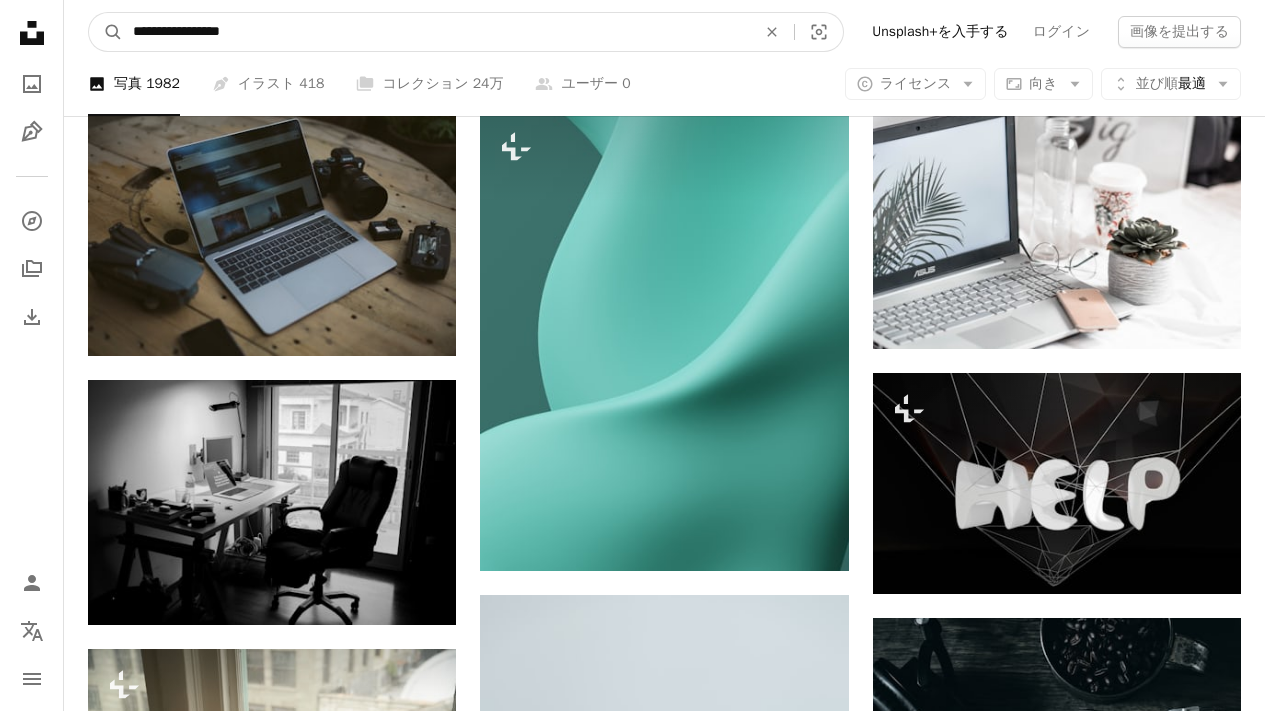 drag, startPoint x: 171, startPoint y: 27, endPoint x: 332, endPoint y: 26, distance: 161.00311 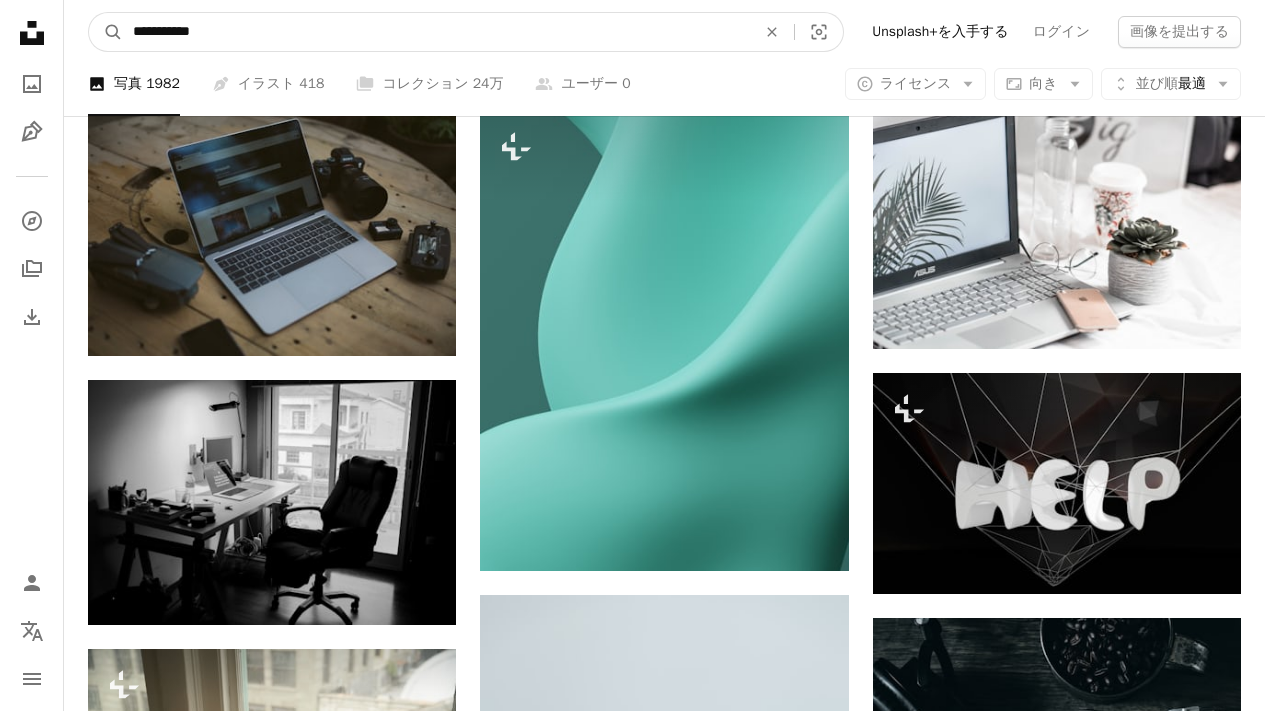 type on "**********" 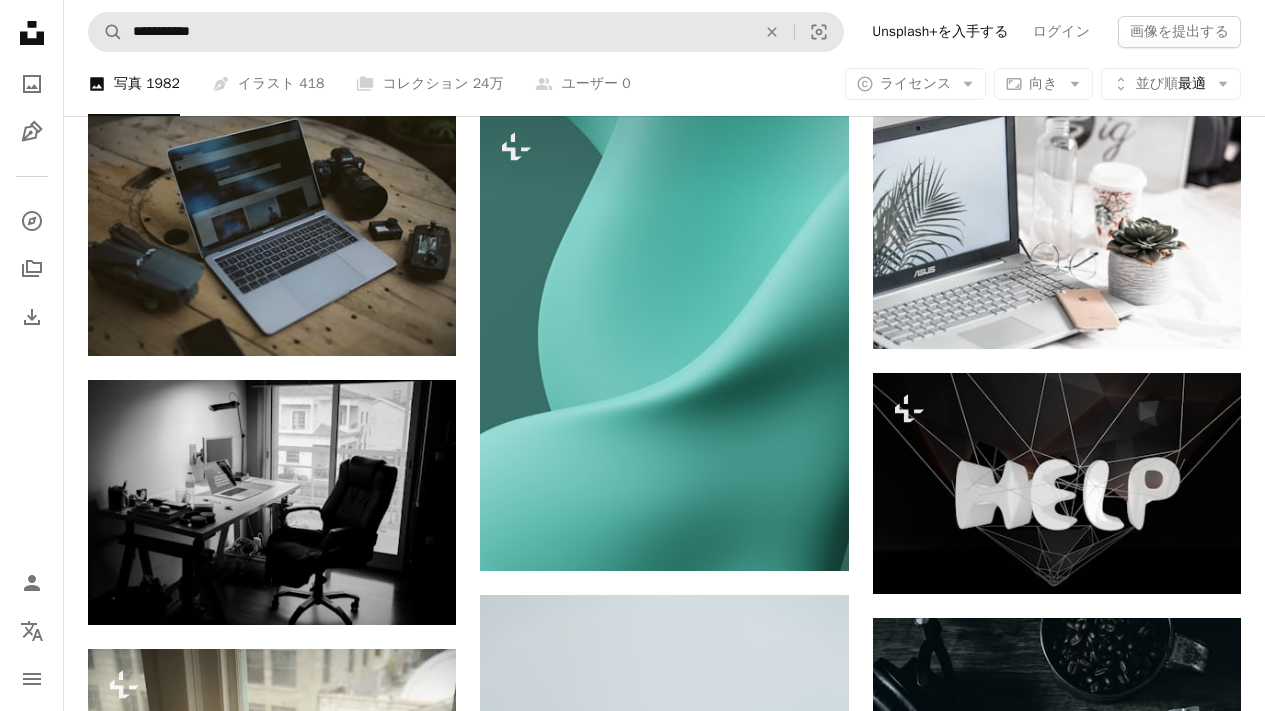 scroll, scrollTop: 0, scrollLeft: 0, axis: both 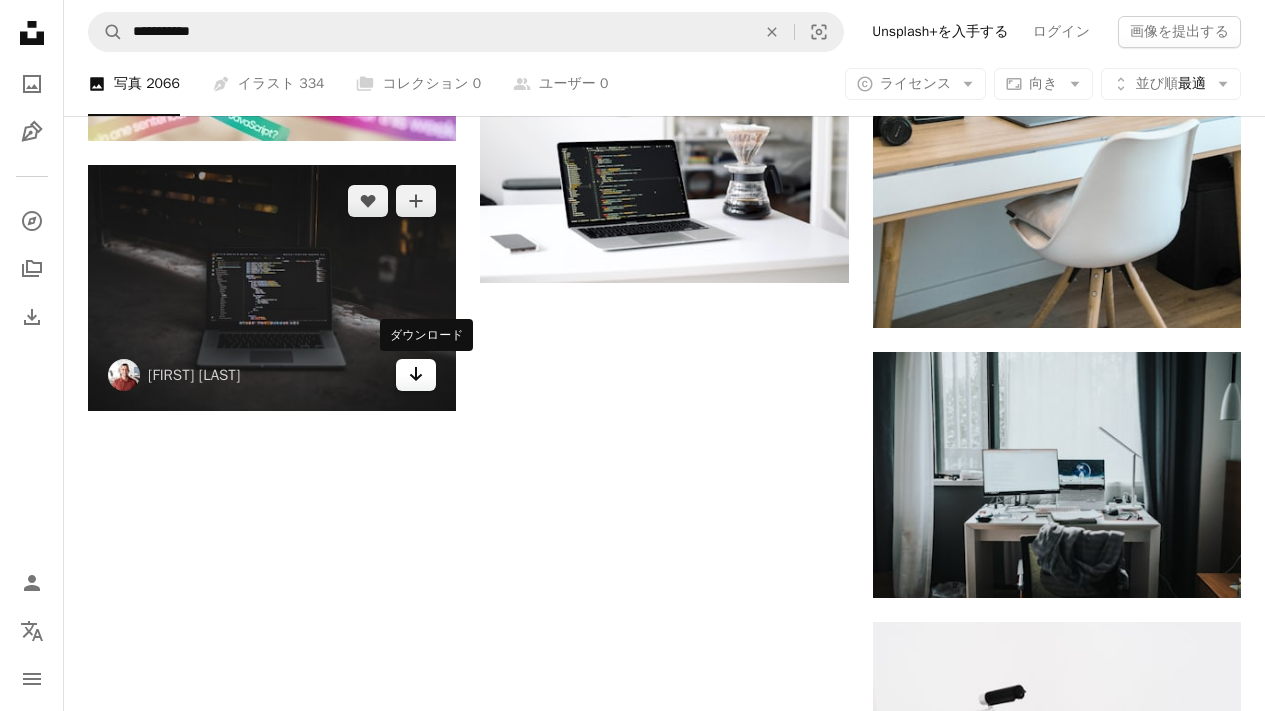 click on "Arrow pointing down" 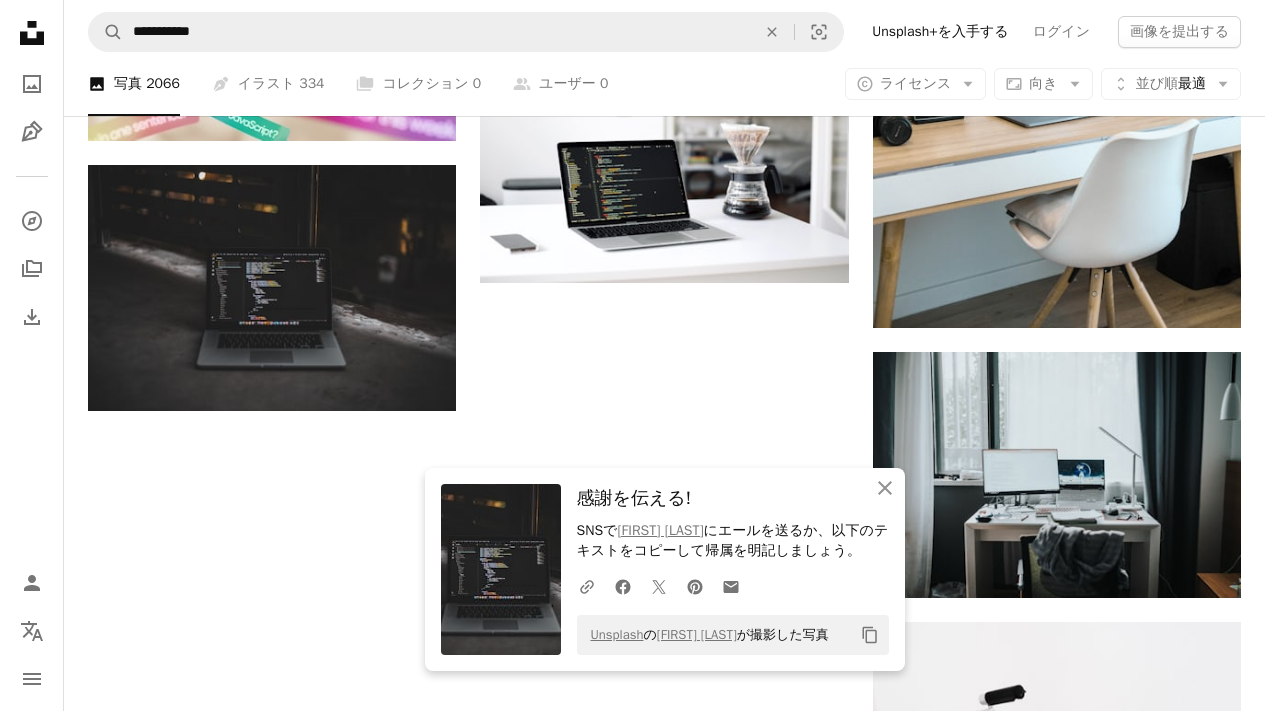 click on "Copy content" 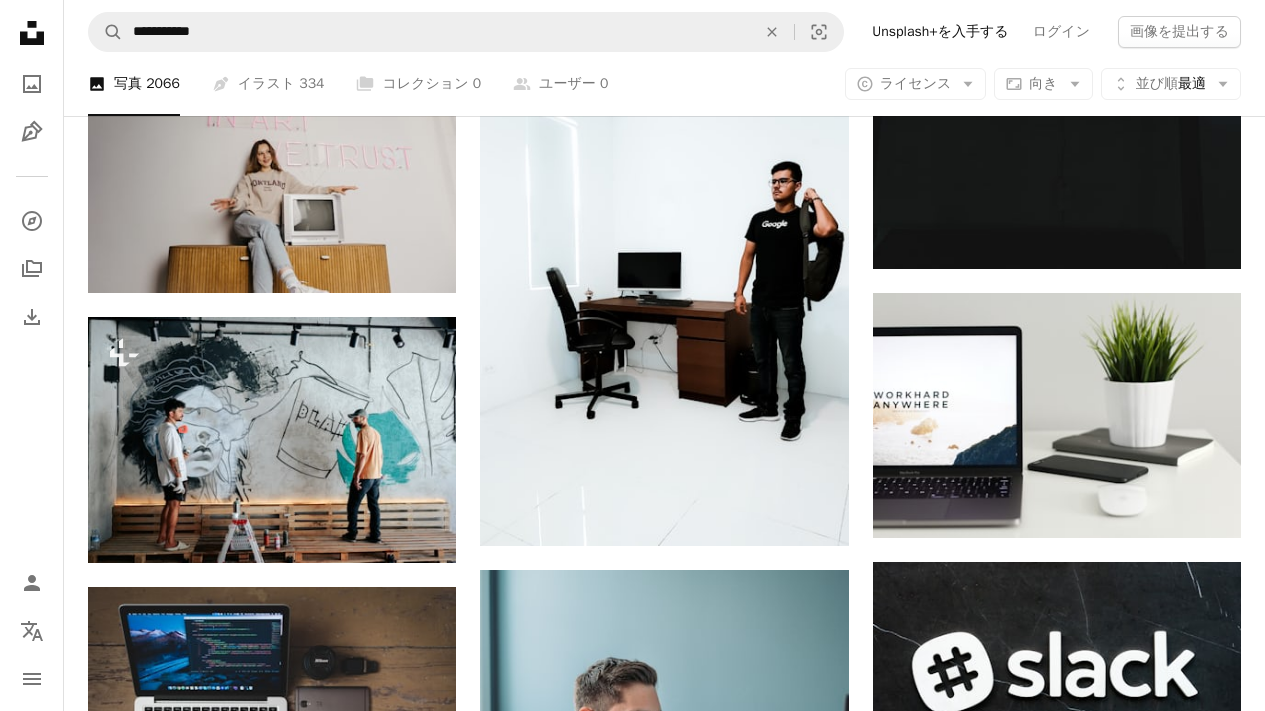 scroll, scrollTop: 959, scrollLeft: 0, axis: vertical 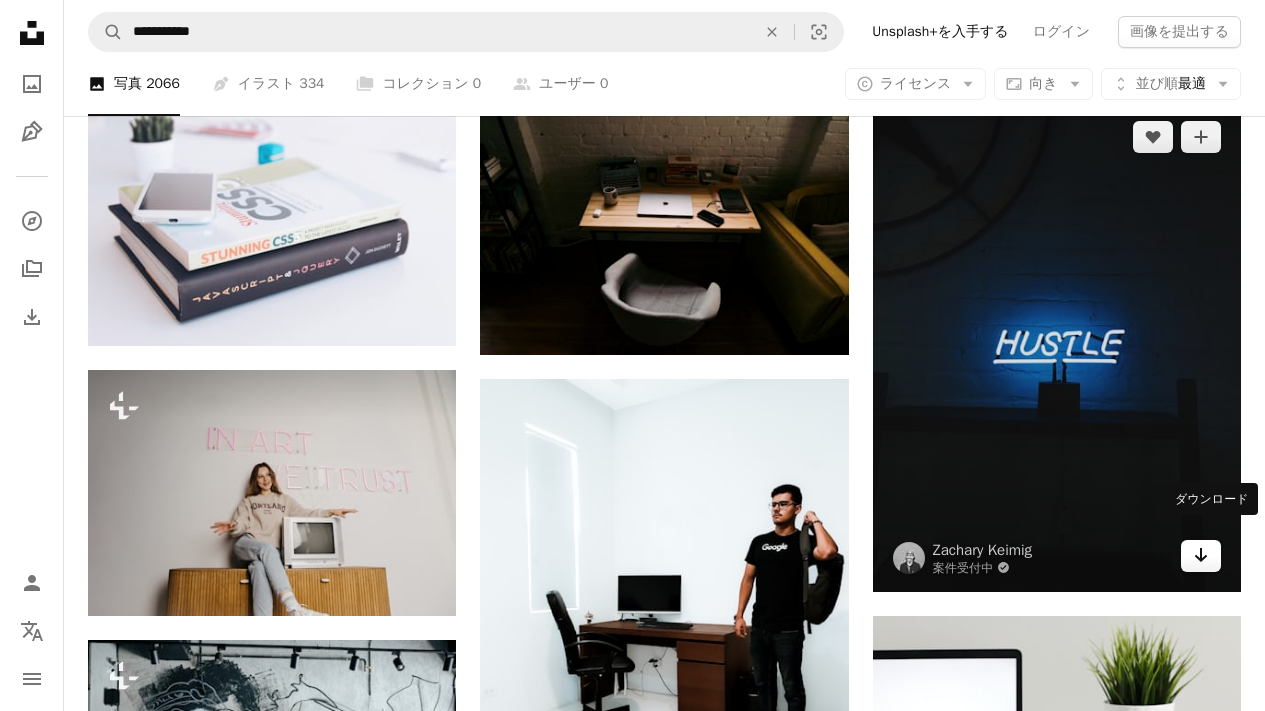 click on "Arrow pointing down" 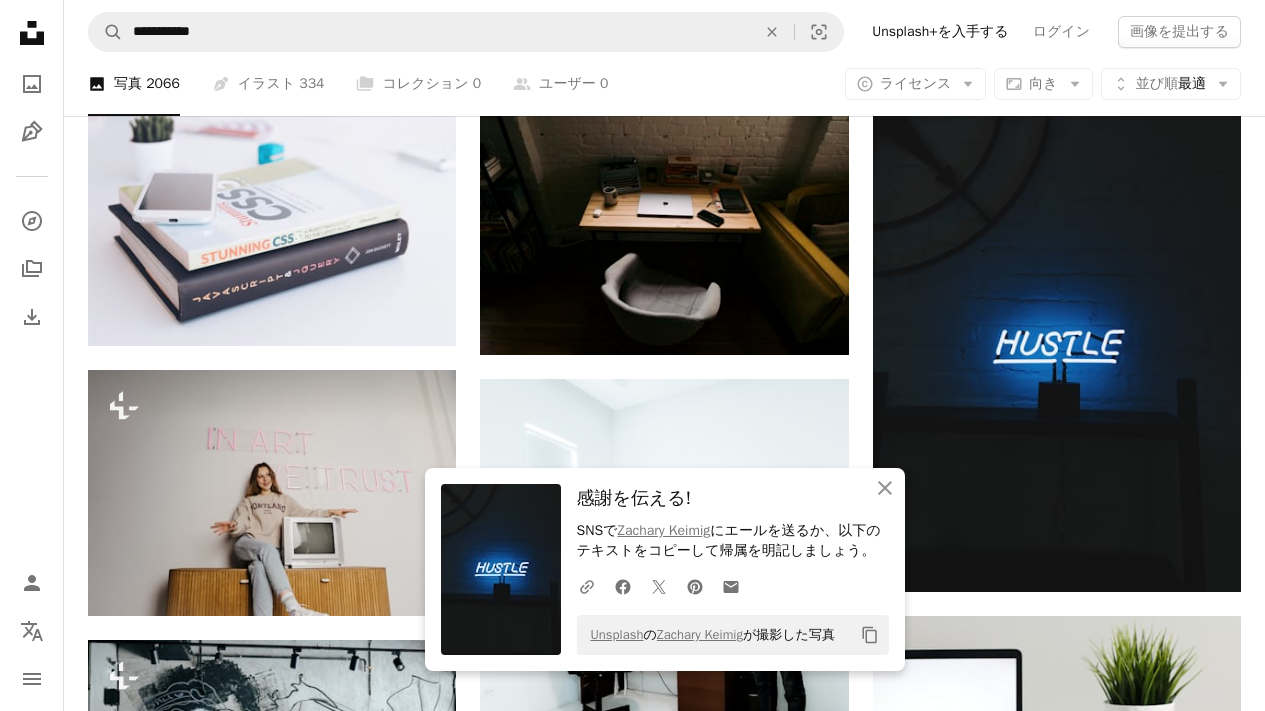 click on "Copy content" 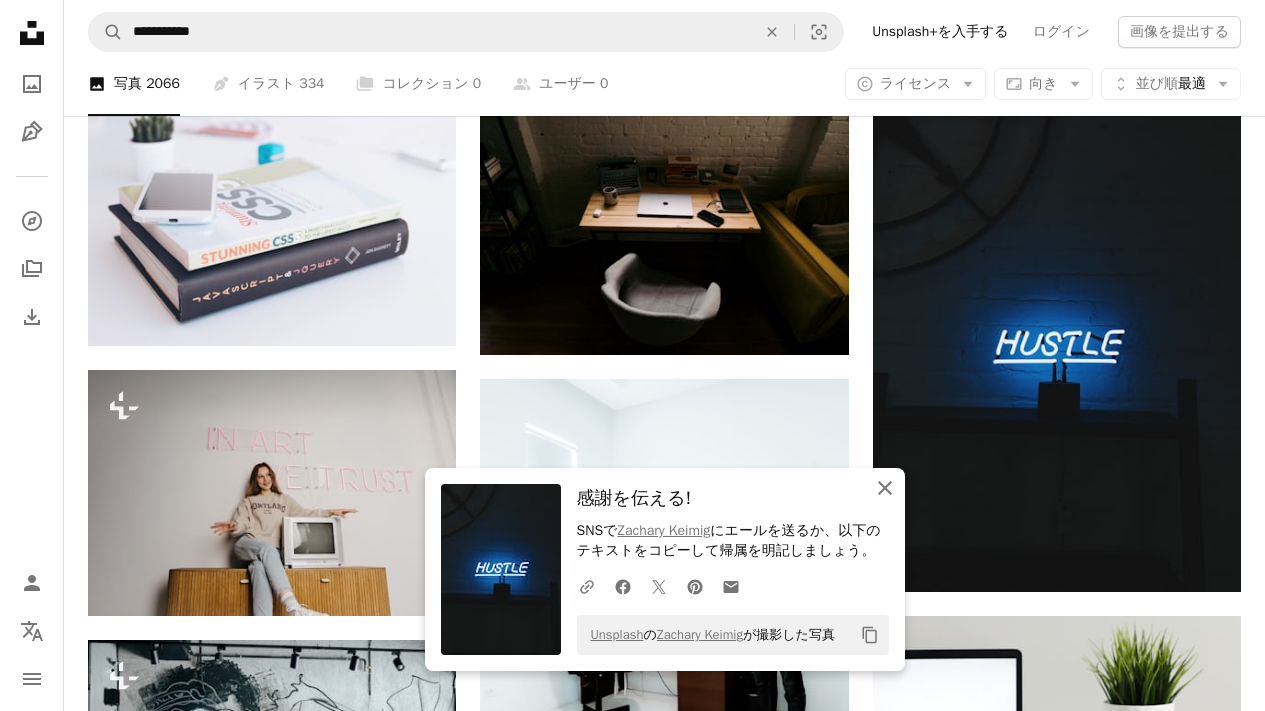 click on "An X shape" 